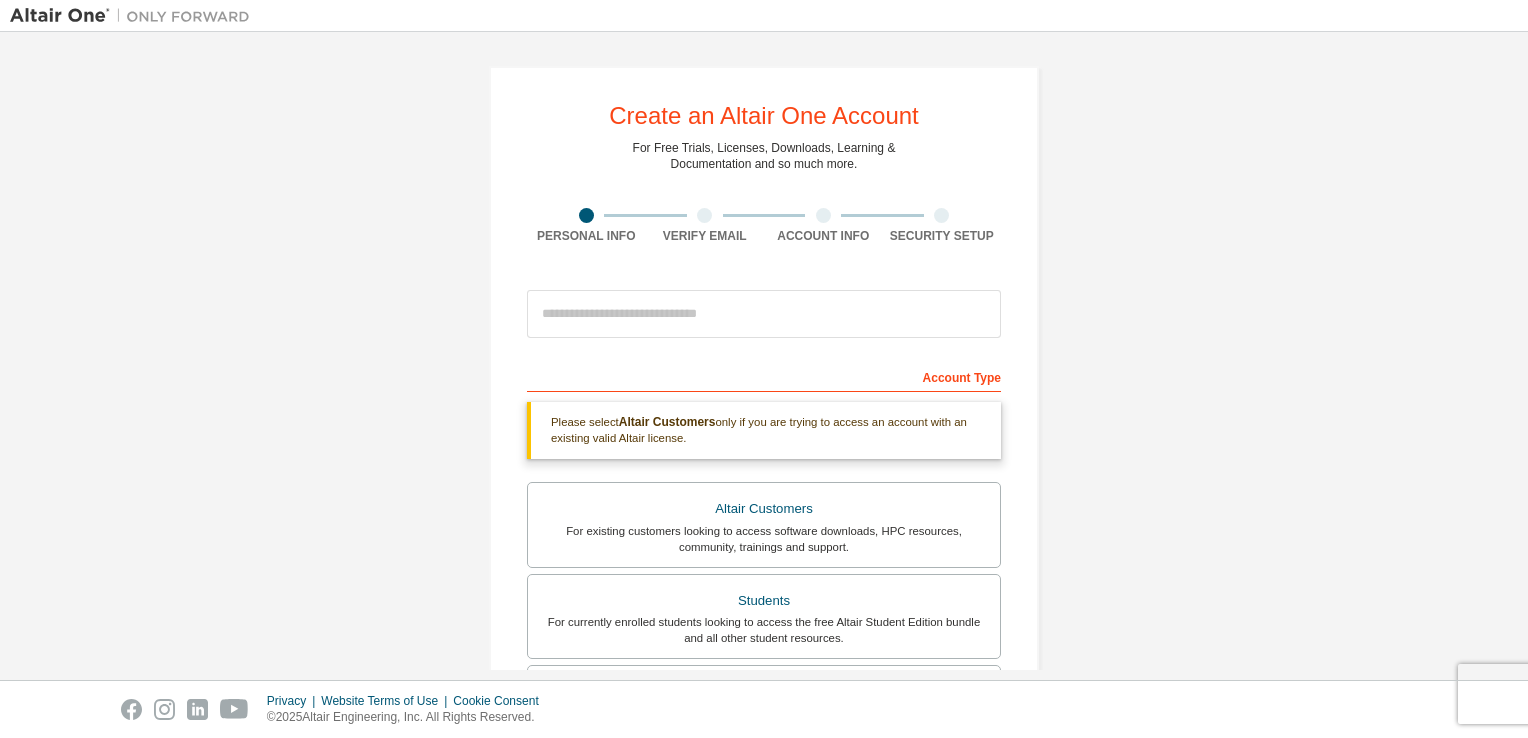 scroll, scrollTop: 0, scrollLeft: 0, axis: both 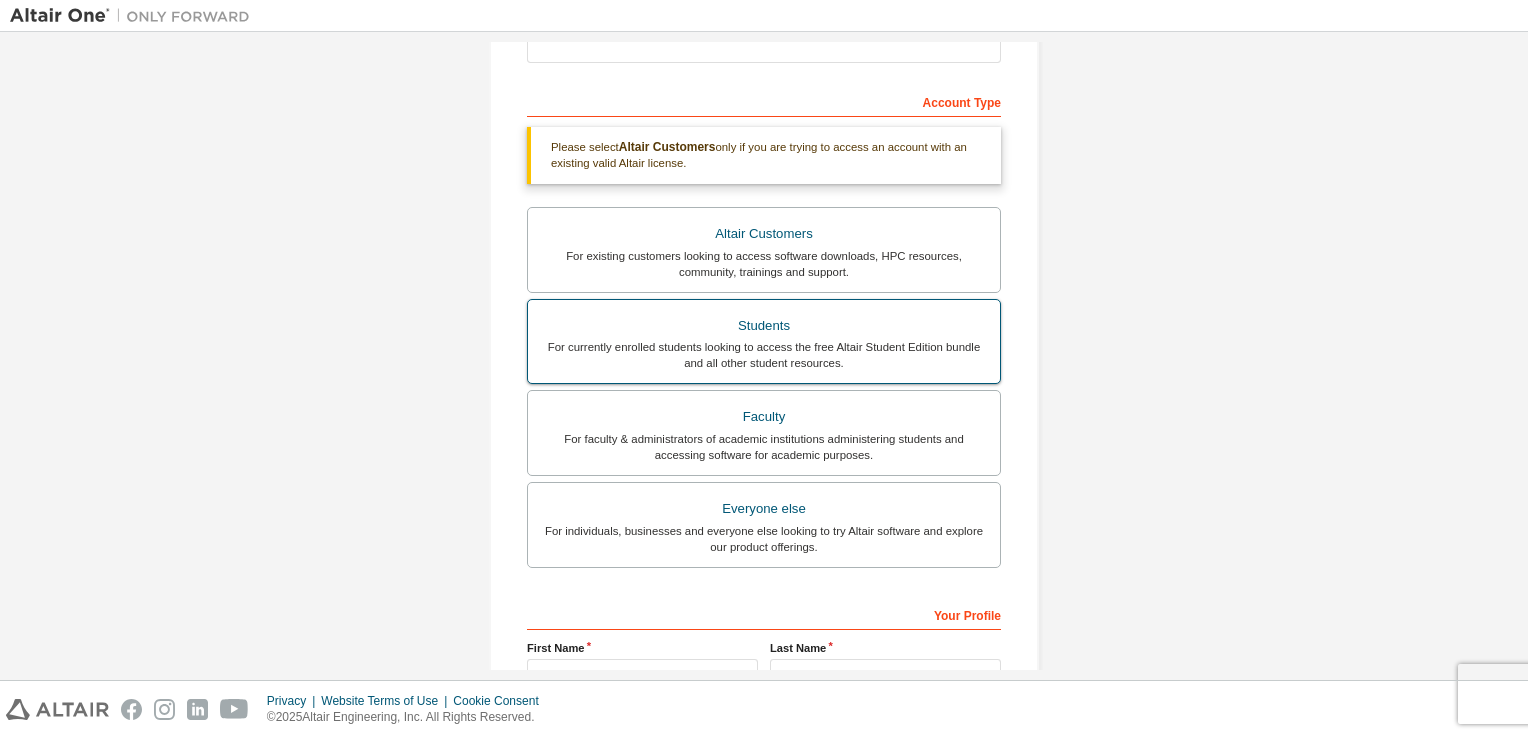 click on "For currently enrolled students looking to access the free Altair Student Edition bundle and all other student resources." at bounding box center [764, 355] 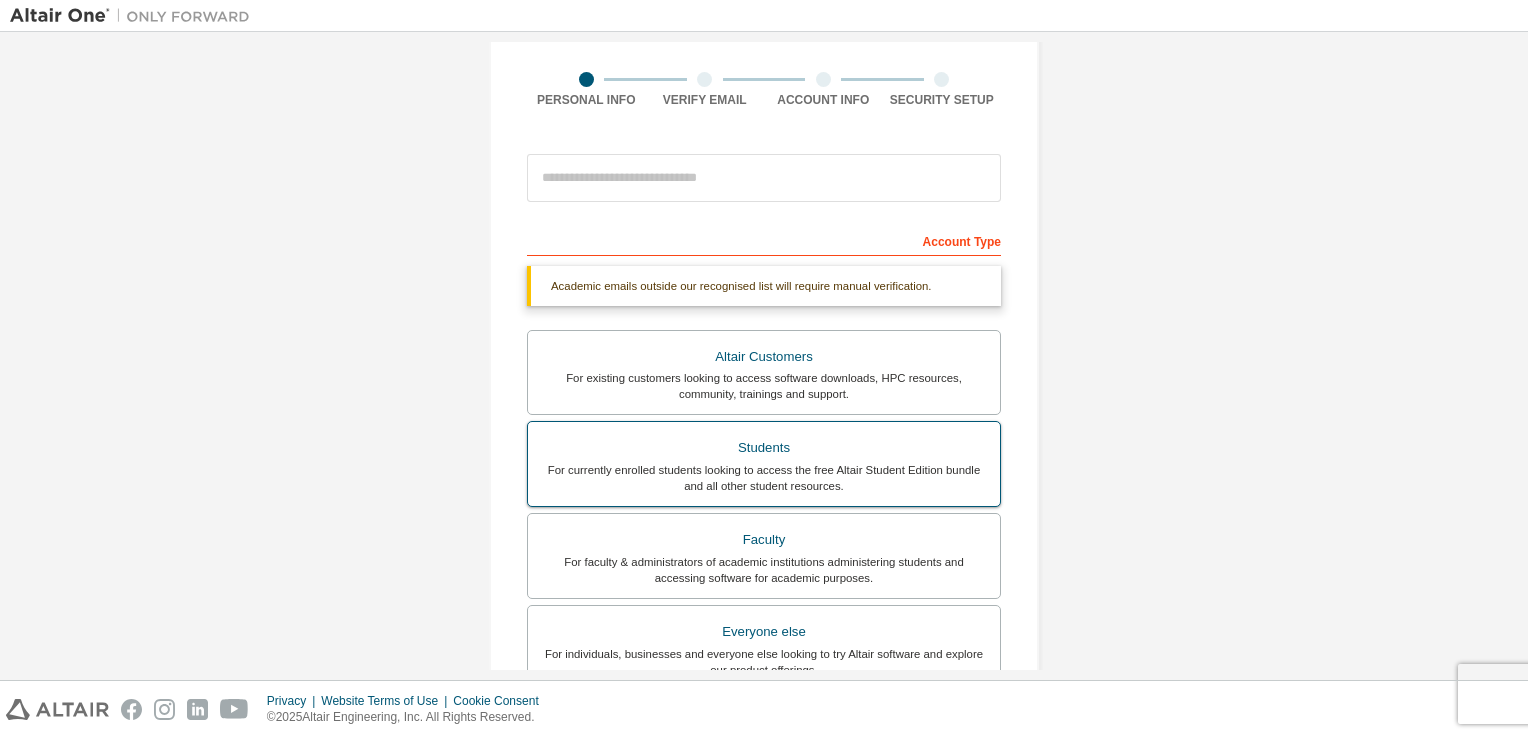 scroll, scrollTop: 135, scrollLeft: 0, axis: vertical 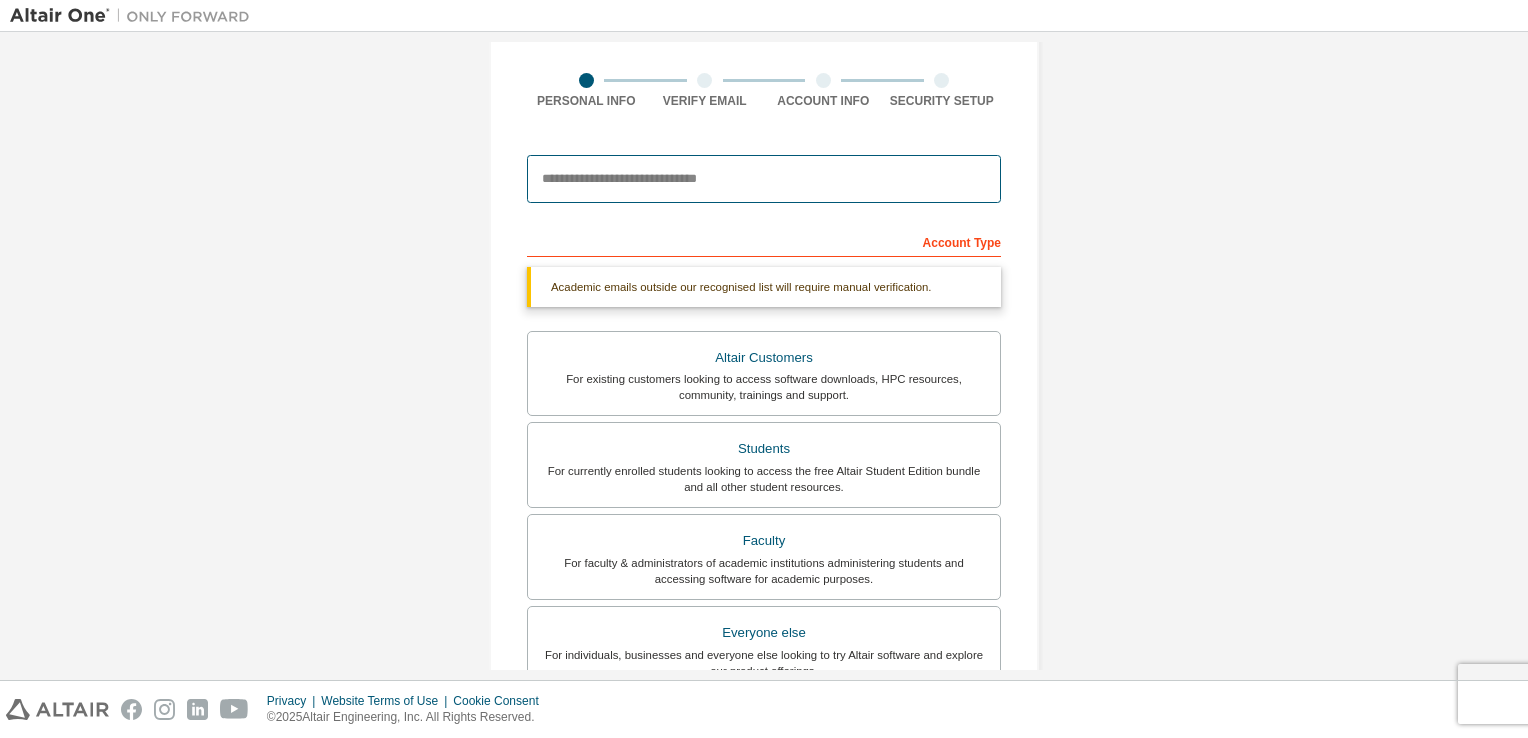 click at bounding box center (764, 179) 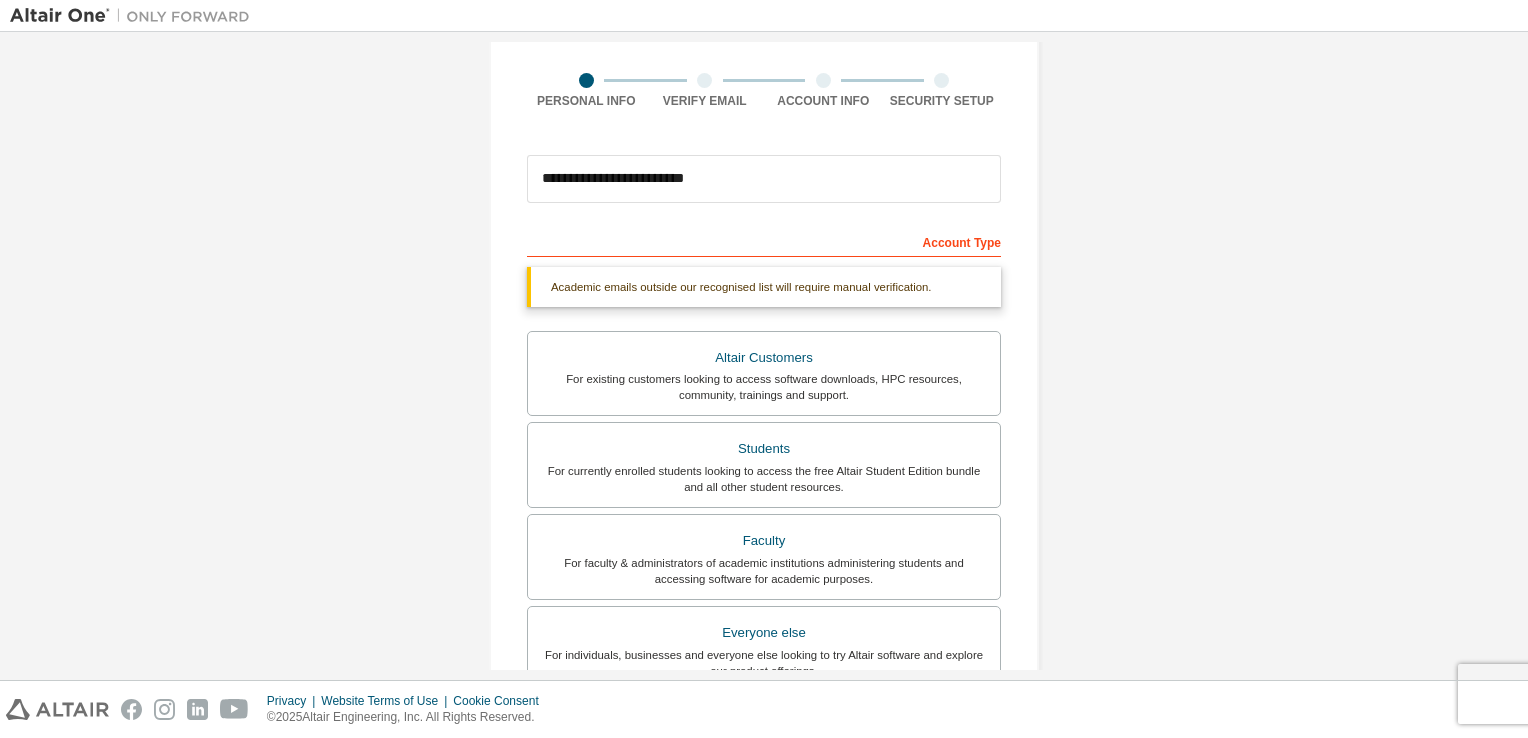 type on "******" 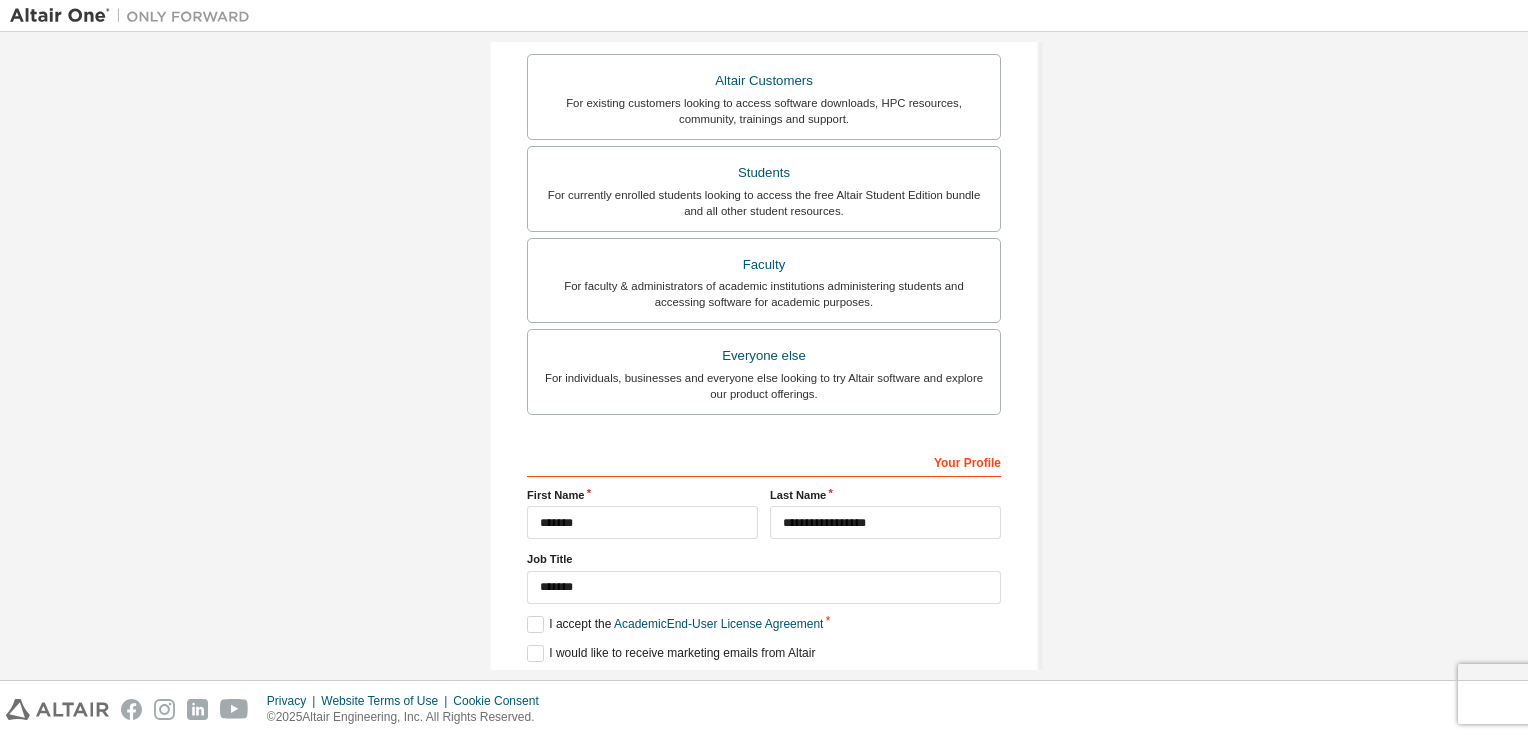 scroll, scrollTop: 489, scrollLeft: 0, axis: vertical 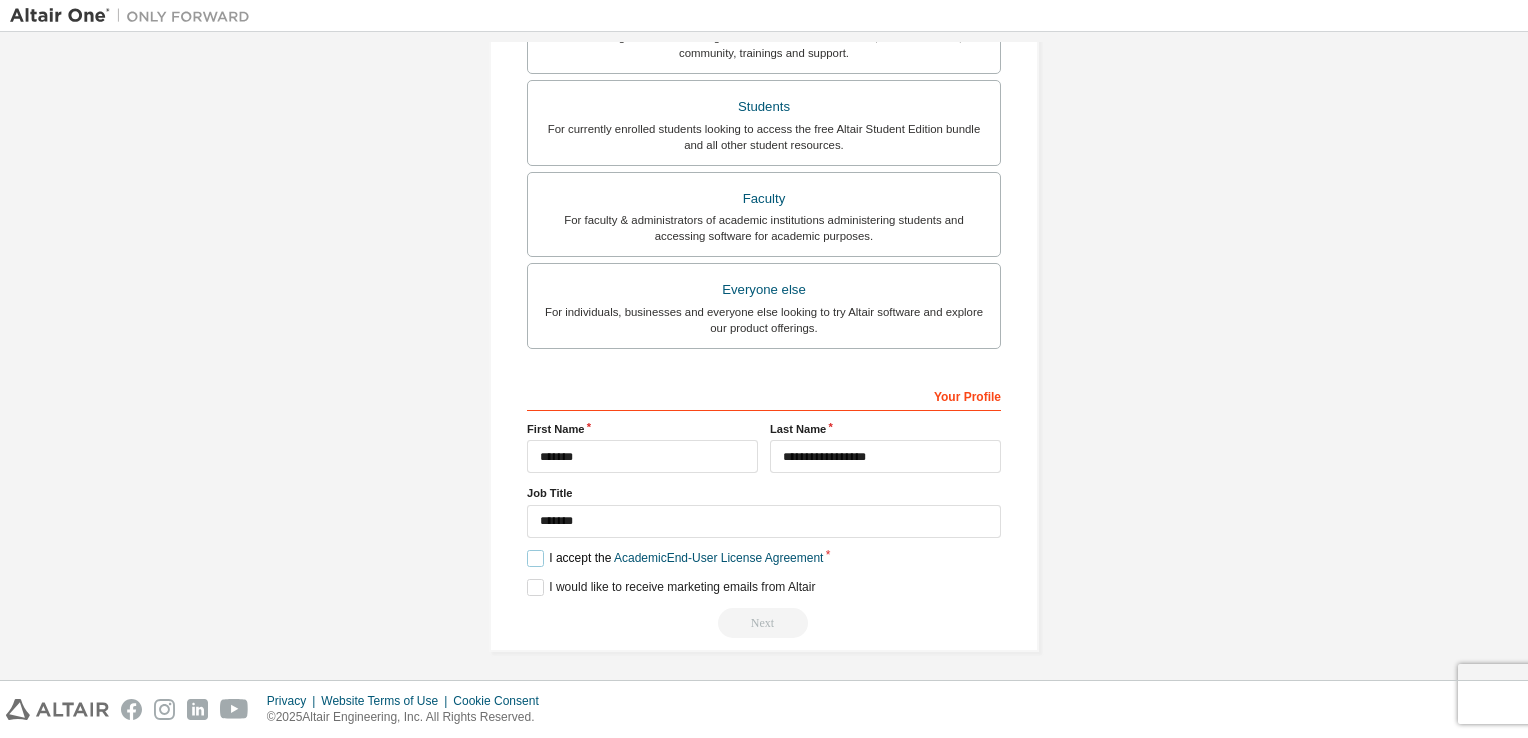 click on "I accept the   Academic   End-User License Agreement" at bounding box center (675, 558) 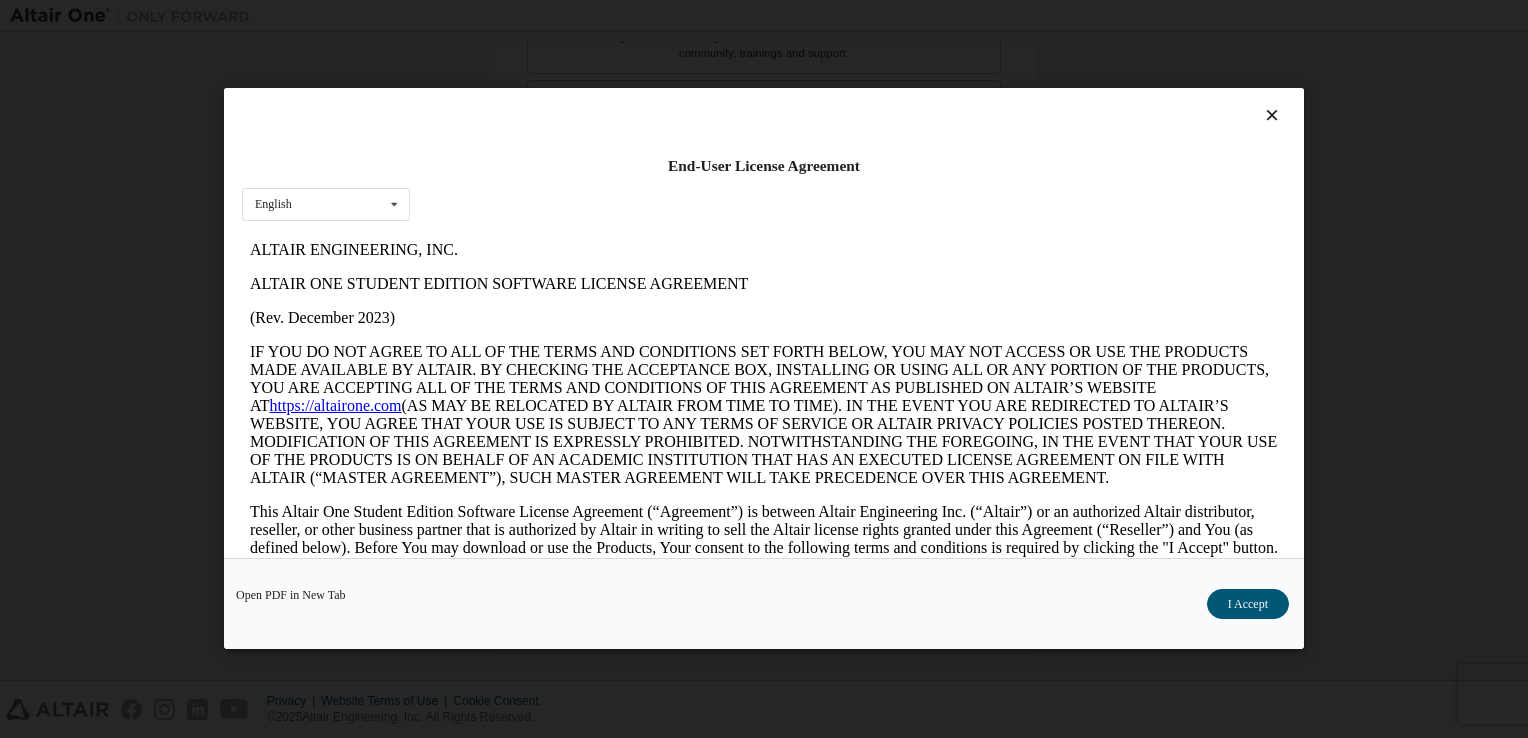 scroll, scrollTop: 0, scrollLeft: 0, axis: both 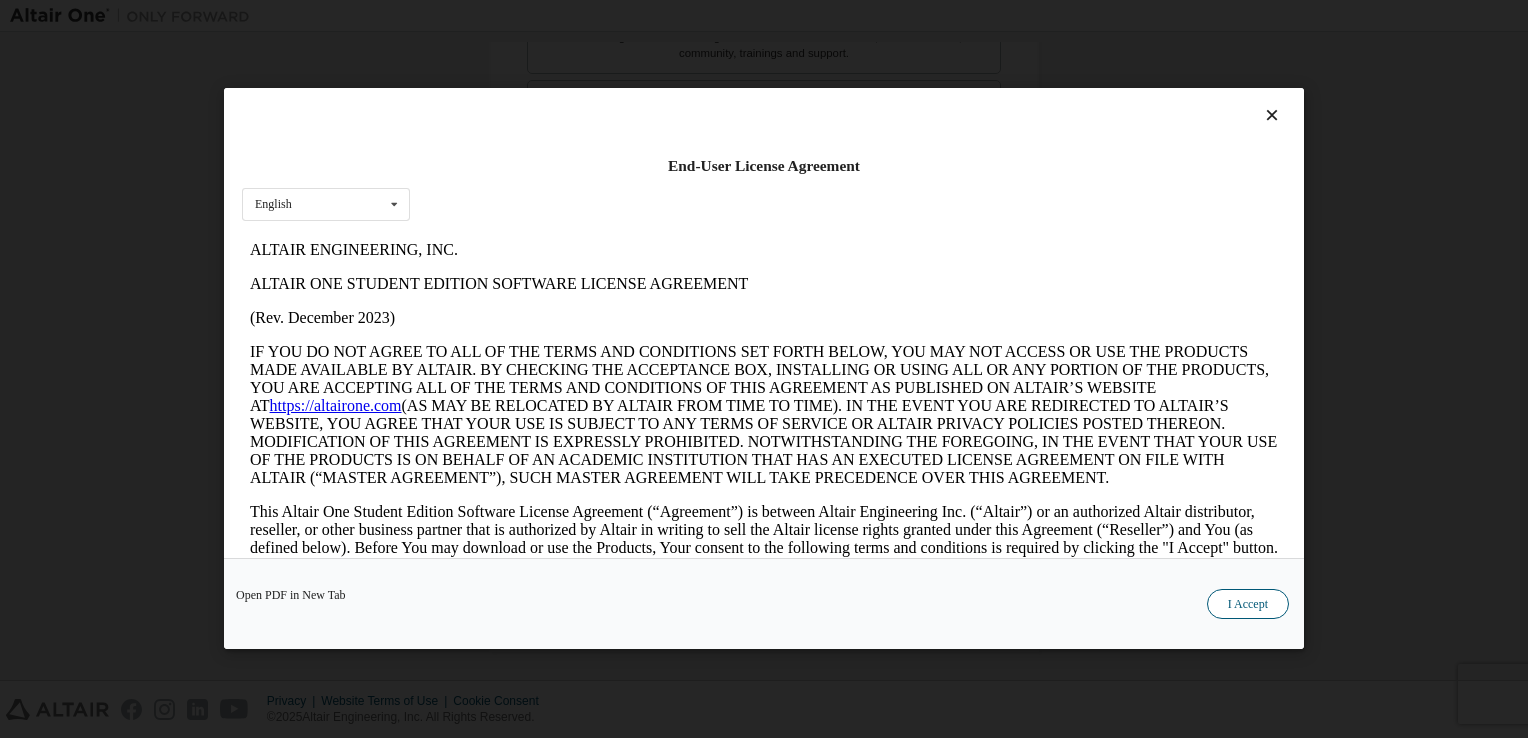 click on "I Accept" at bounding box center (1248, 605) 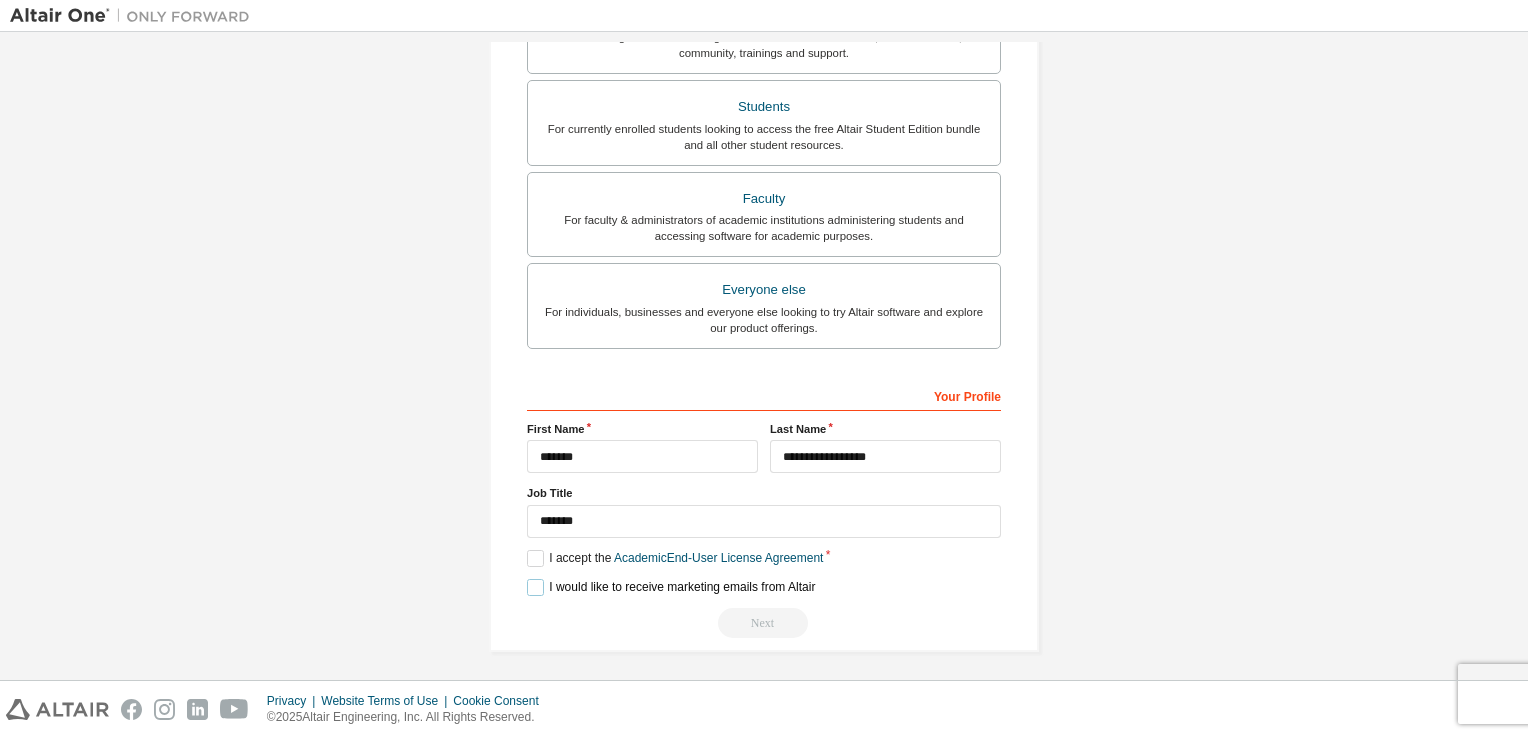 click on "I would like to receive marketing emails from Altair" at bounding box center [671, 587] 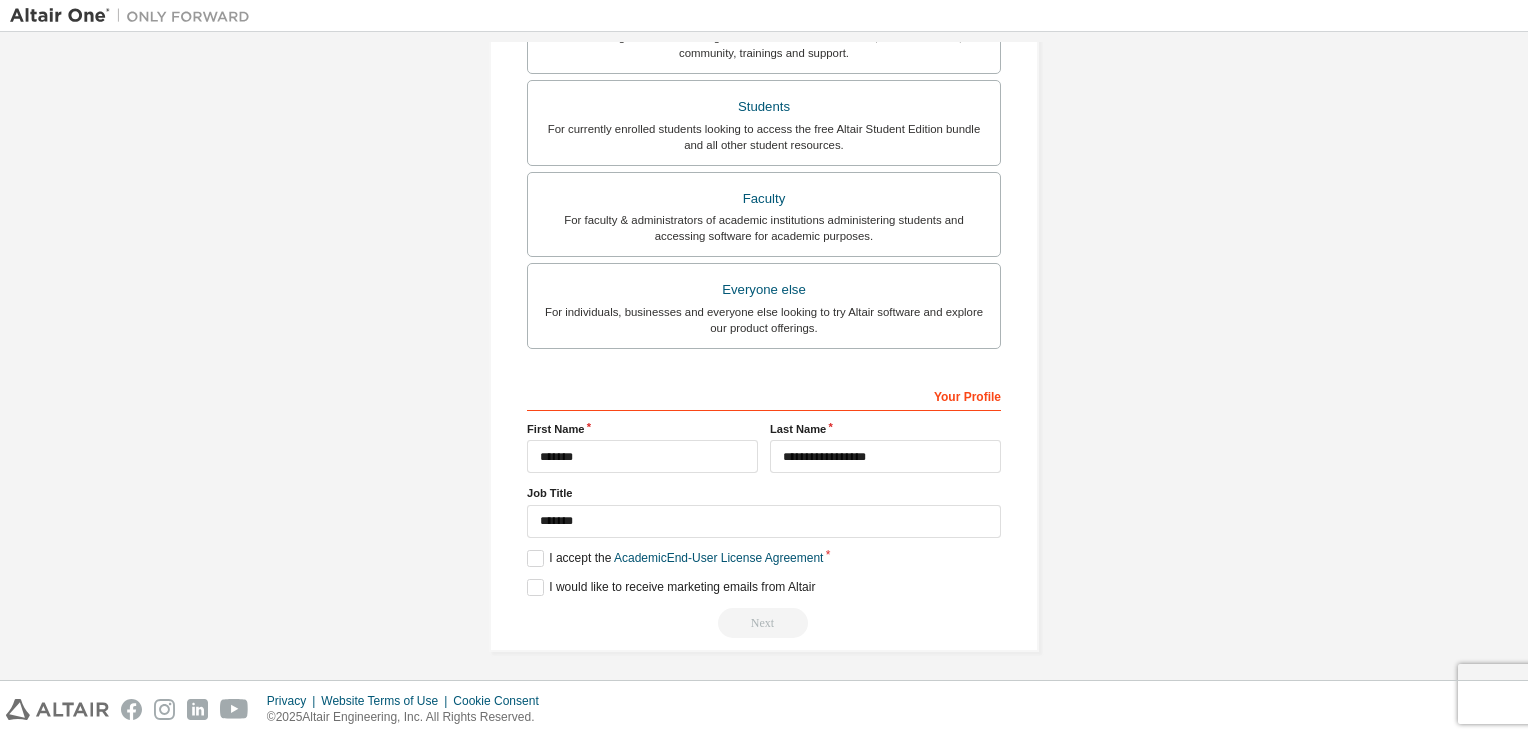 click on "Next" at bounding box center (764, 623) 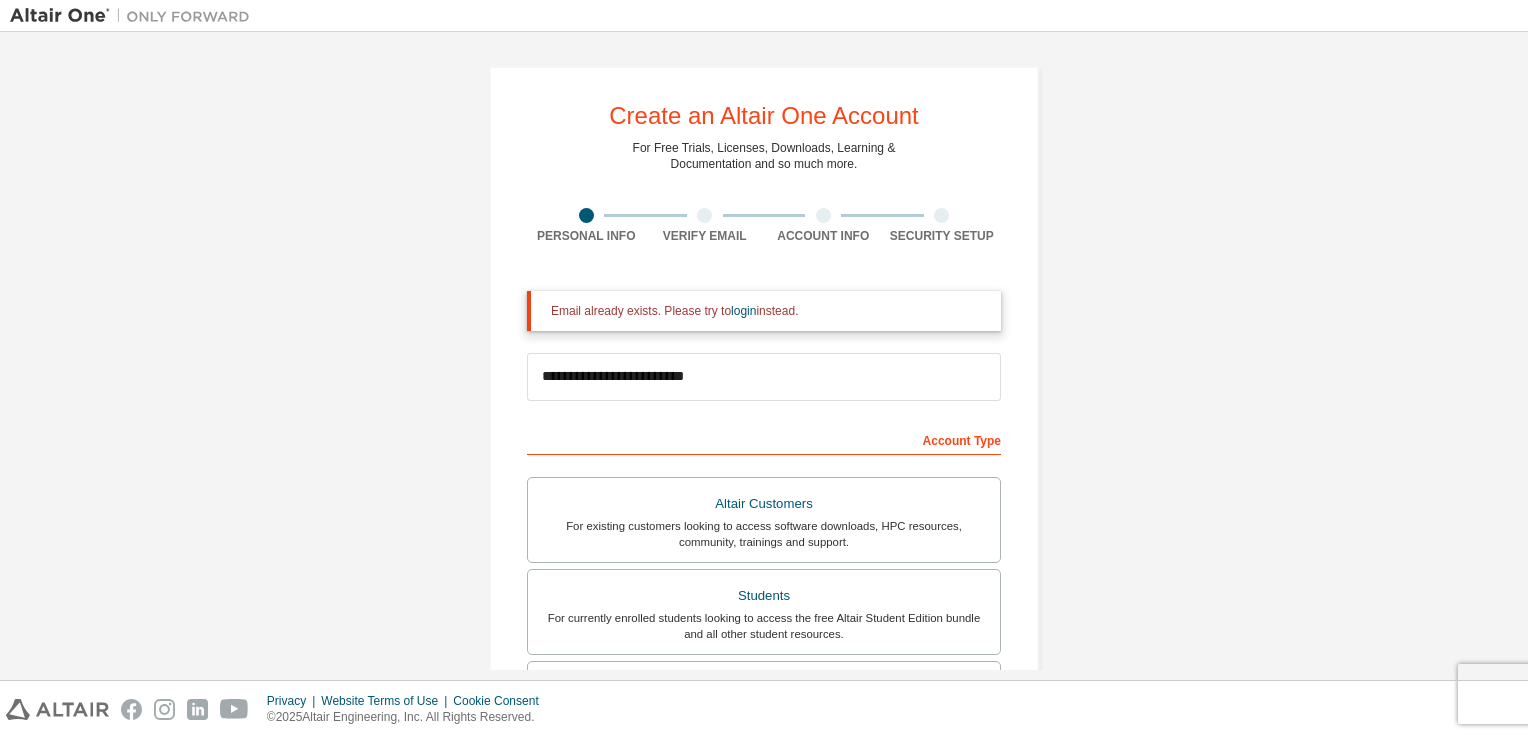 click on "Account Type" at bounding box center [764, 439] 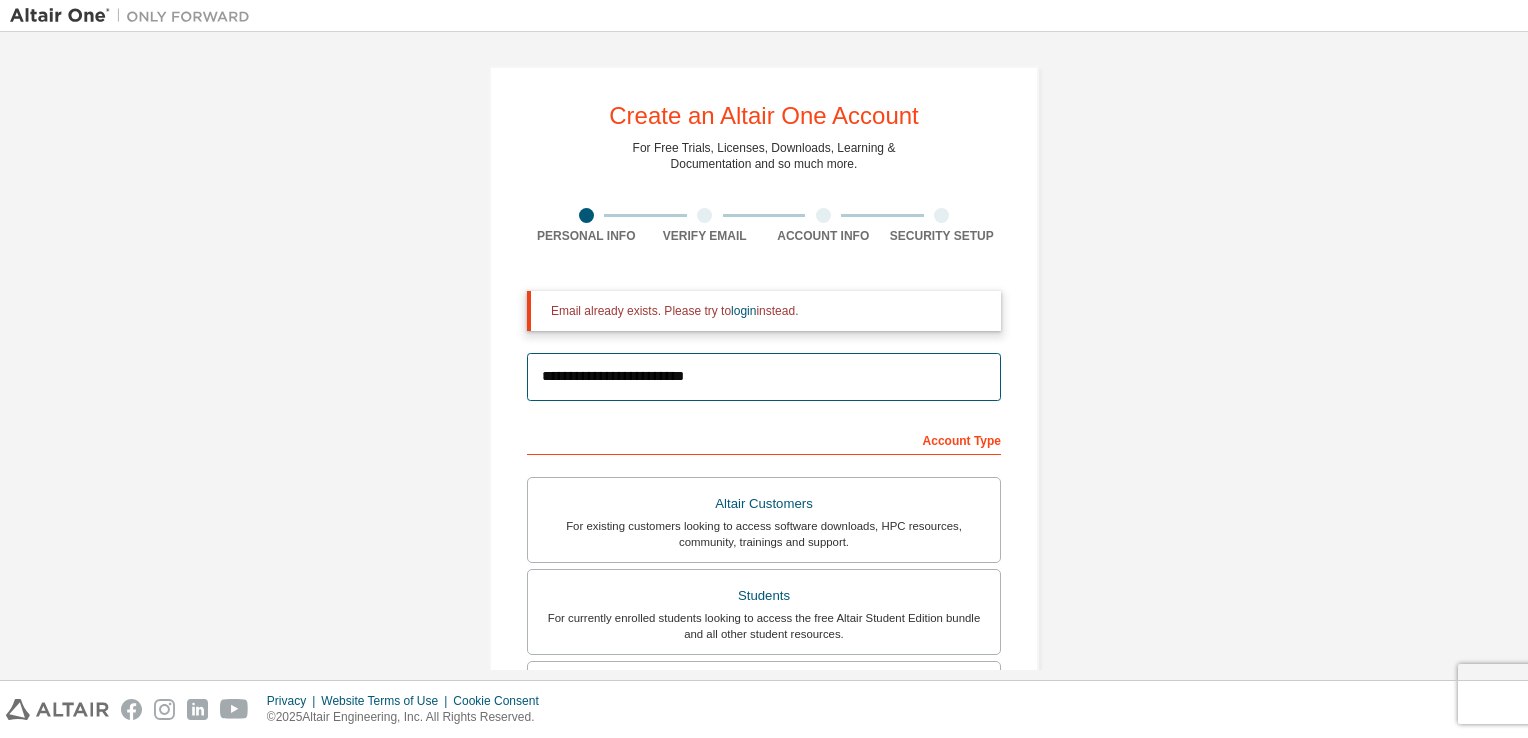 click on "**********" at bounding box center [764, 377] 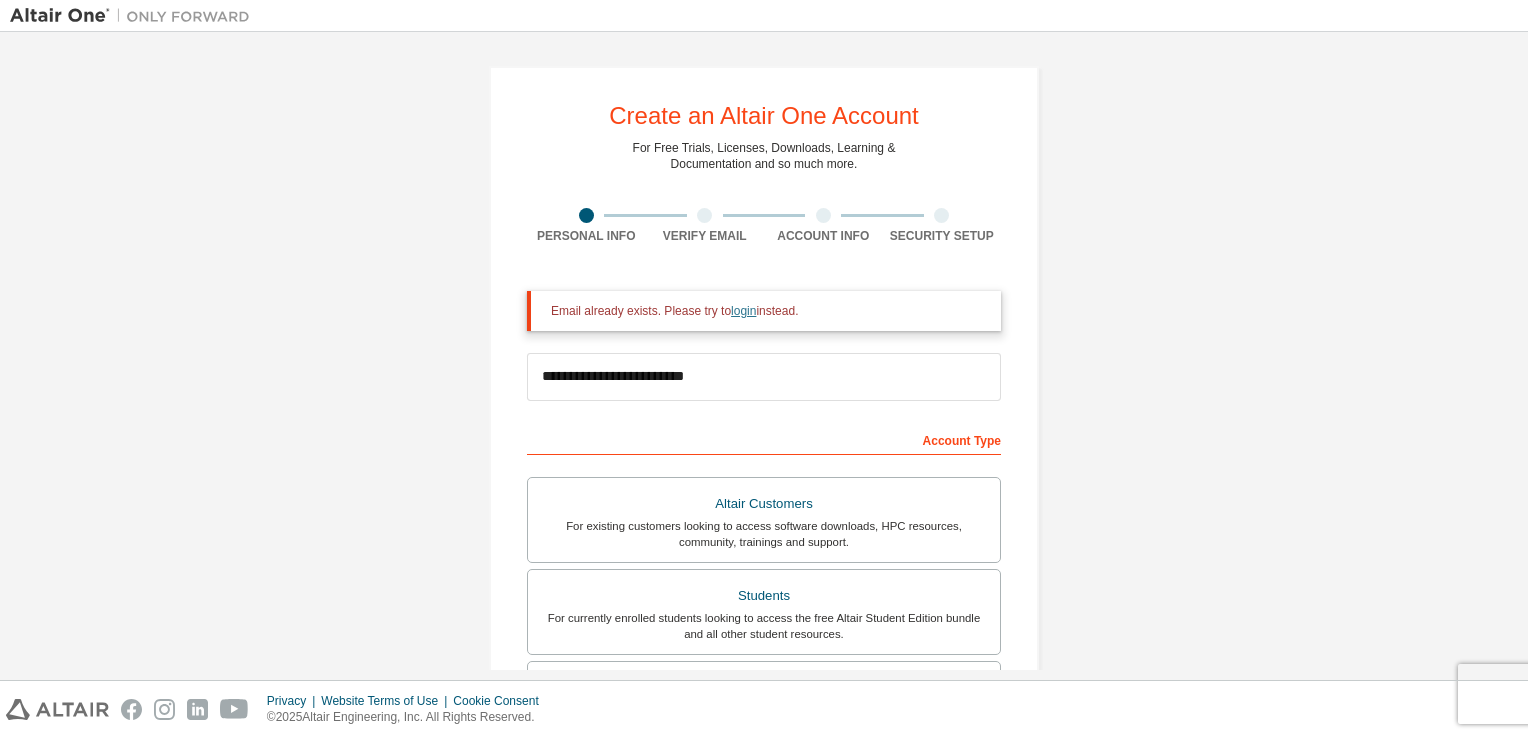 click on "login" at bounding box center [743, 311] 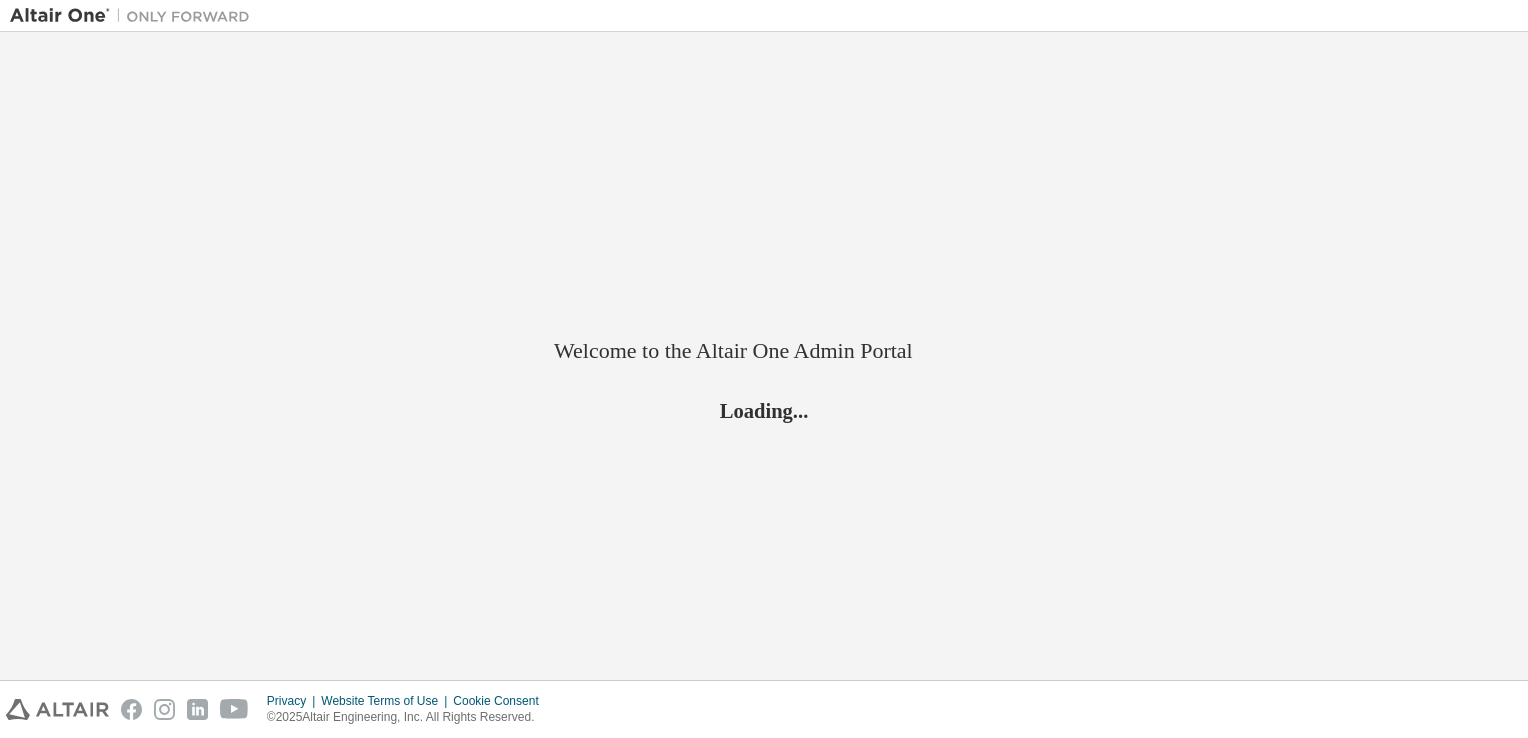 scroll, scrollTop: 0, scrollLeft: 0, axis: both 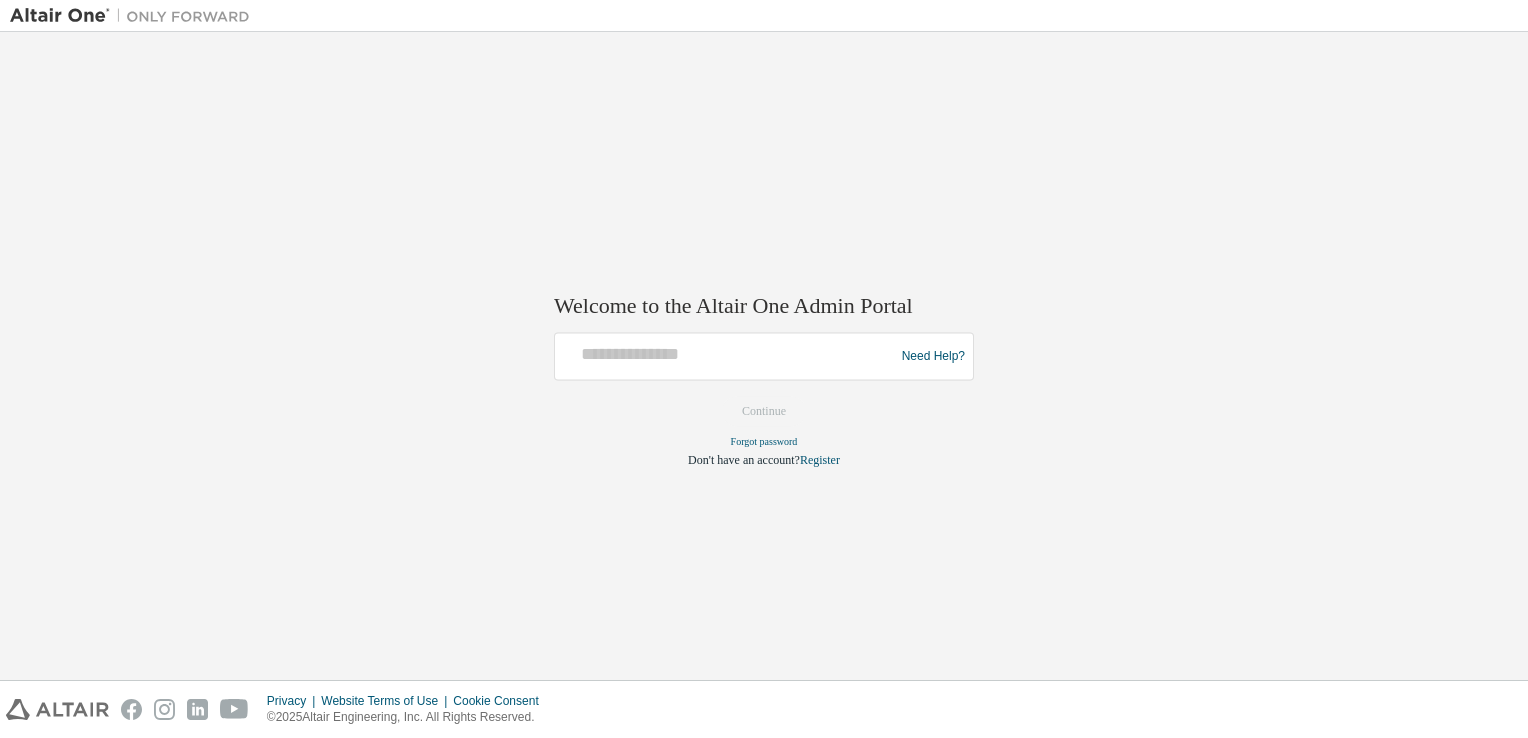 click at bounding box center [727, 357] 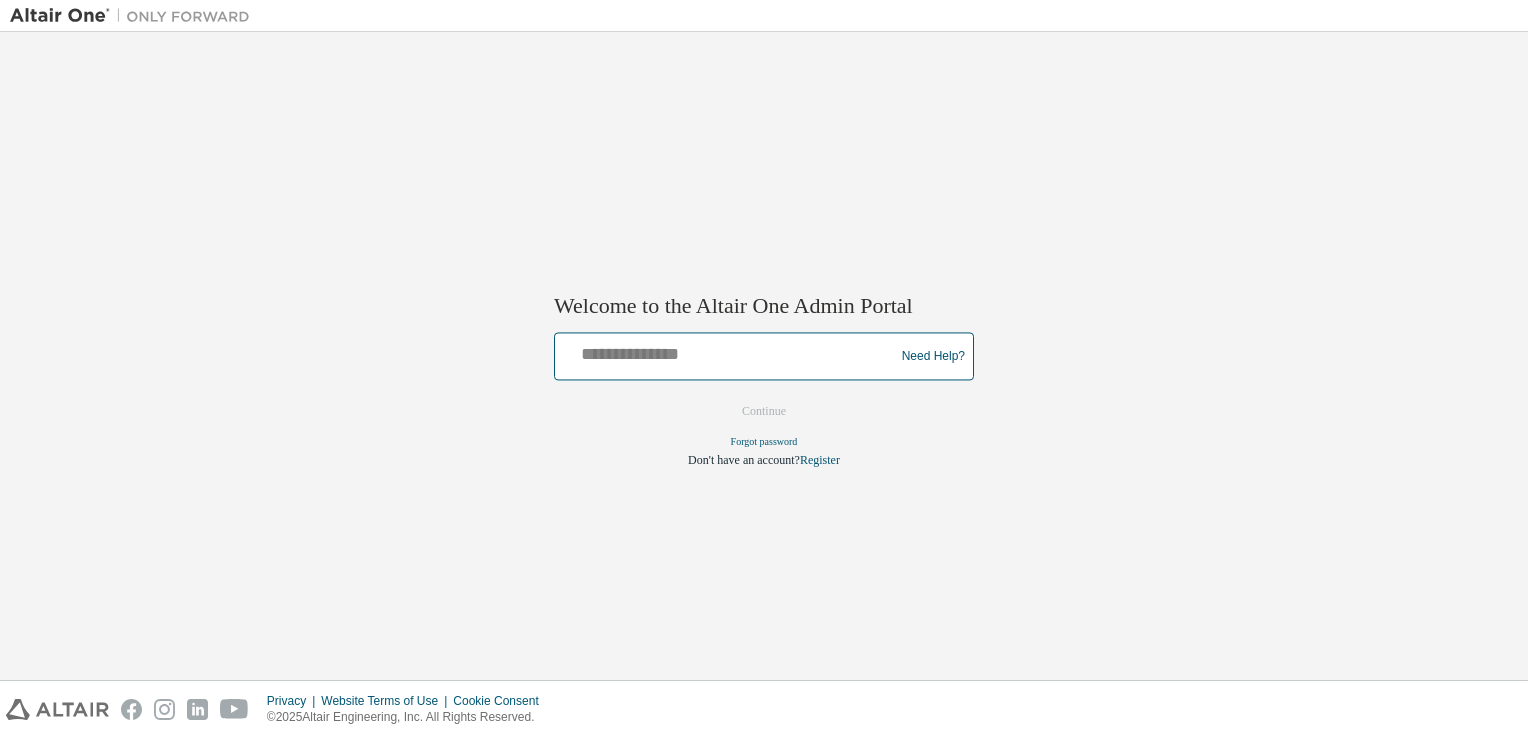 click at bounding box center [727, 352] 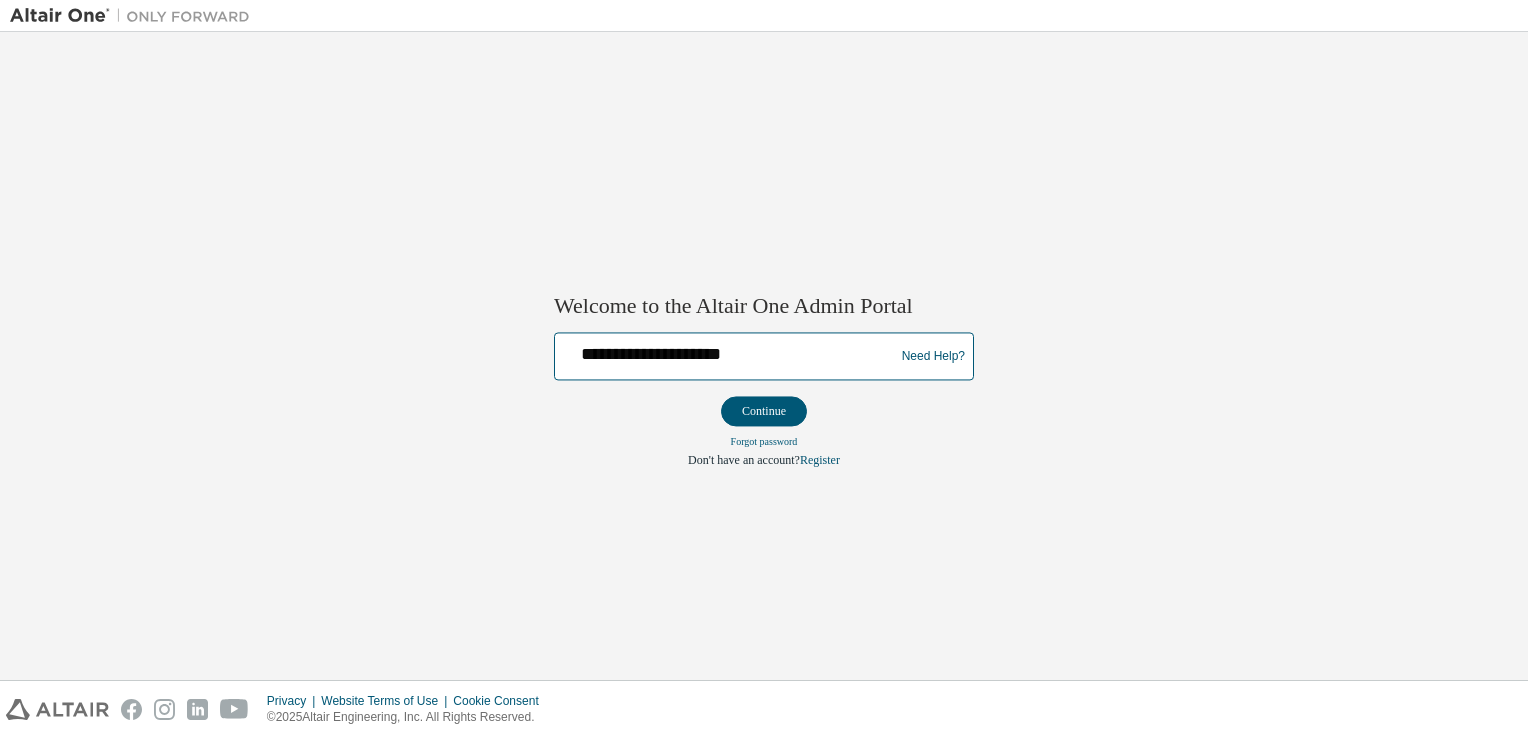 type on "**********" 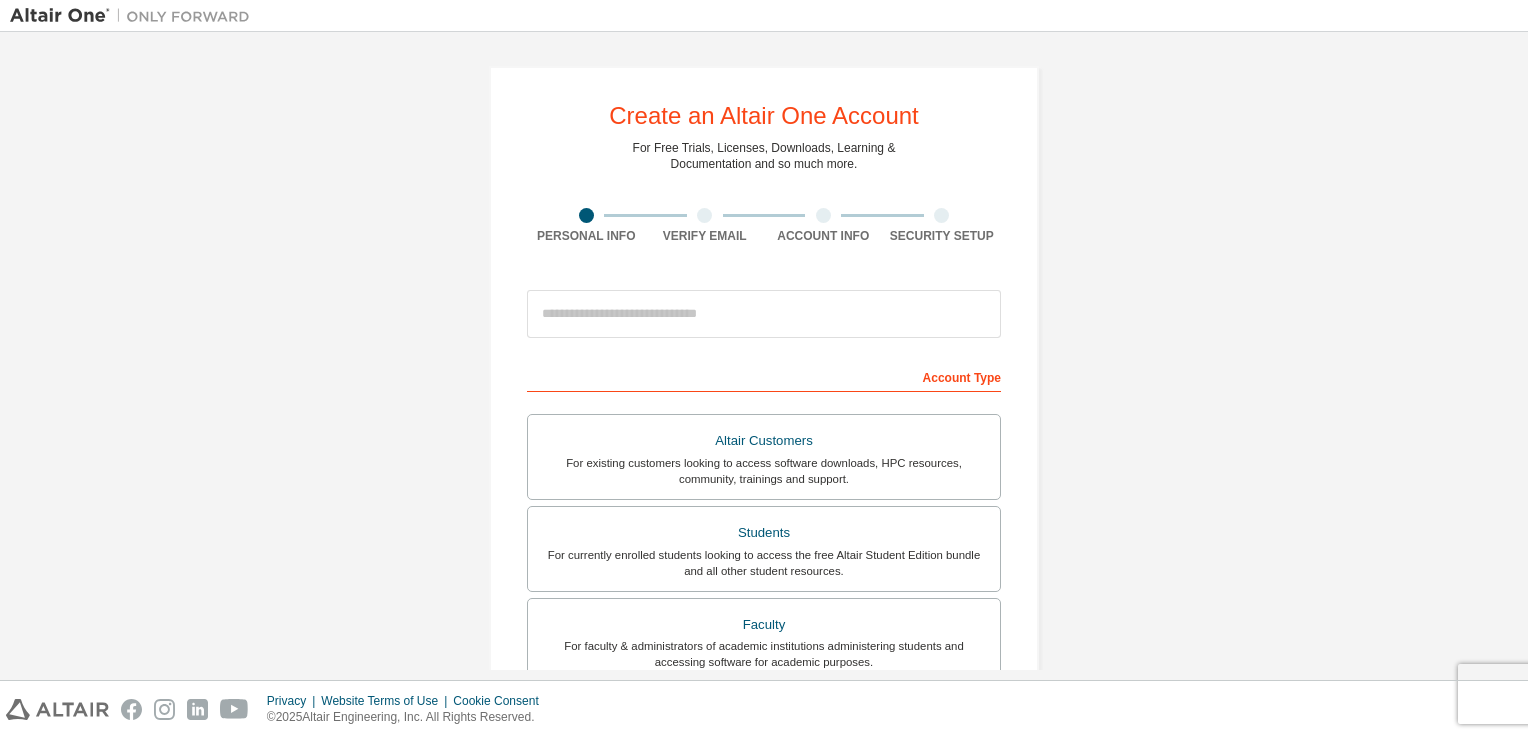 scroll, scrollTop: 0, scrollLeft: 0, axis: both 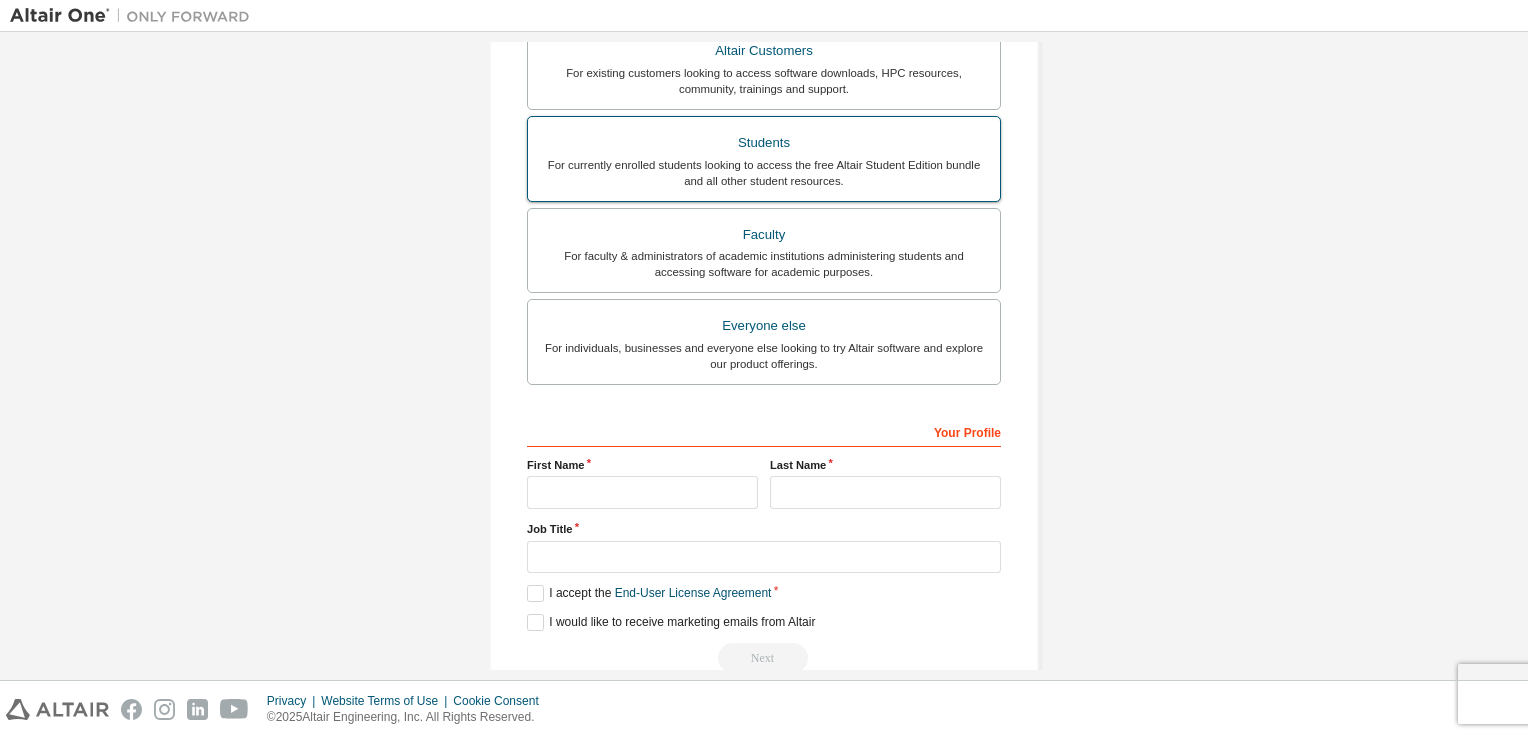 click on "Students" at bounding box center (764, 143) 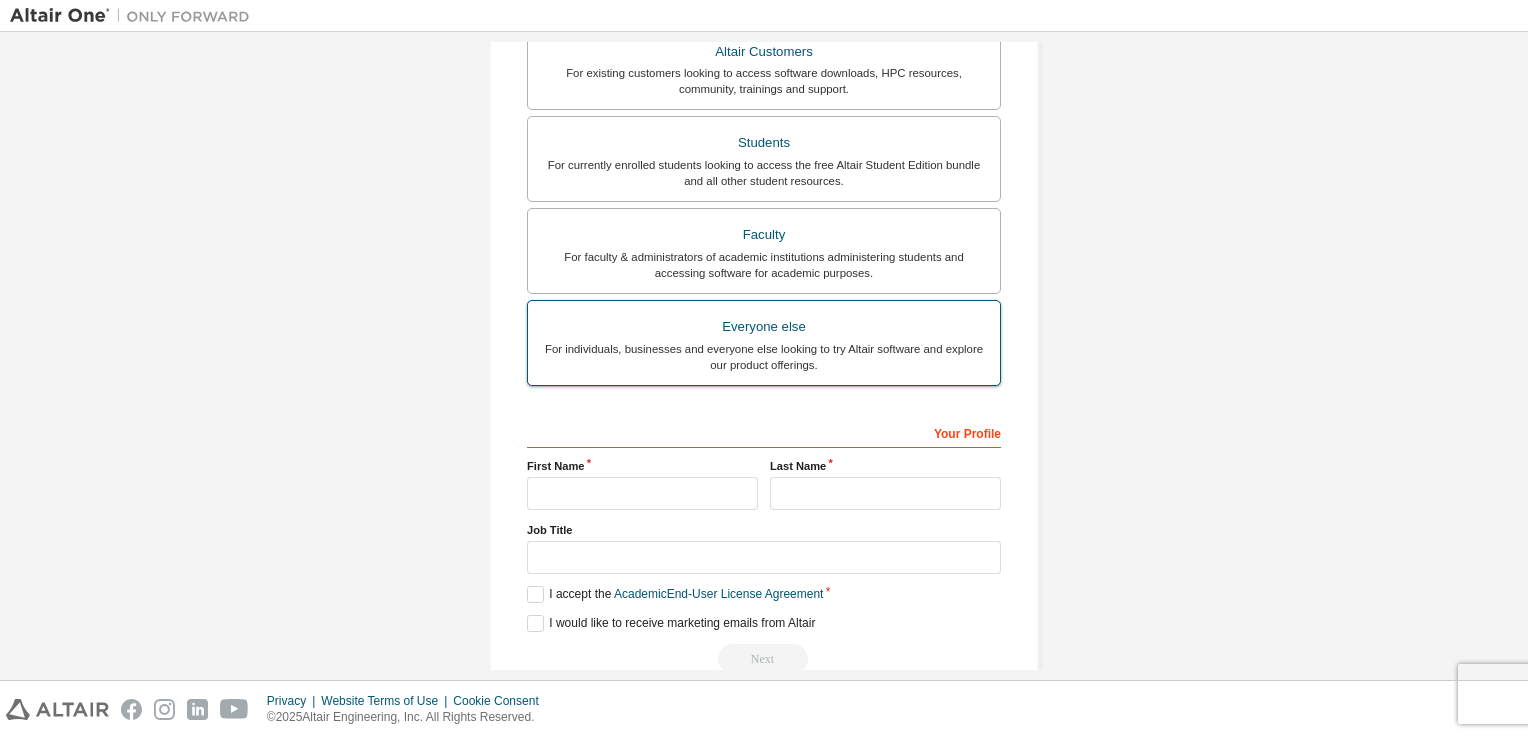 scroll, scrollTop: 478, scrollLeft: 0, axis: vertical 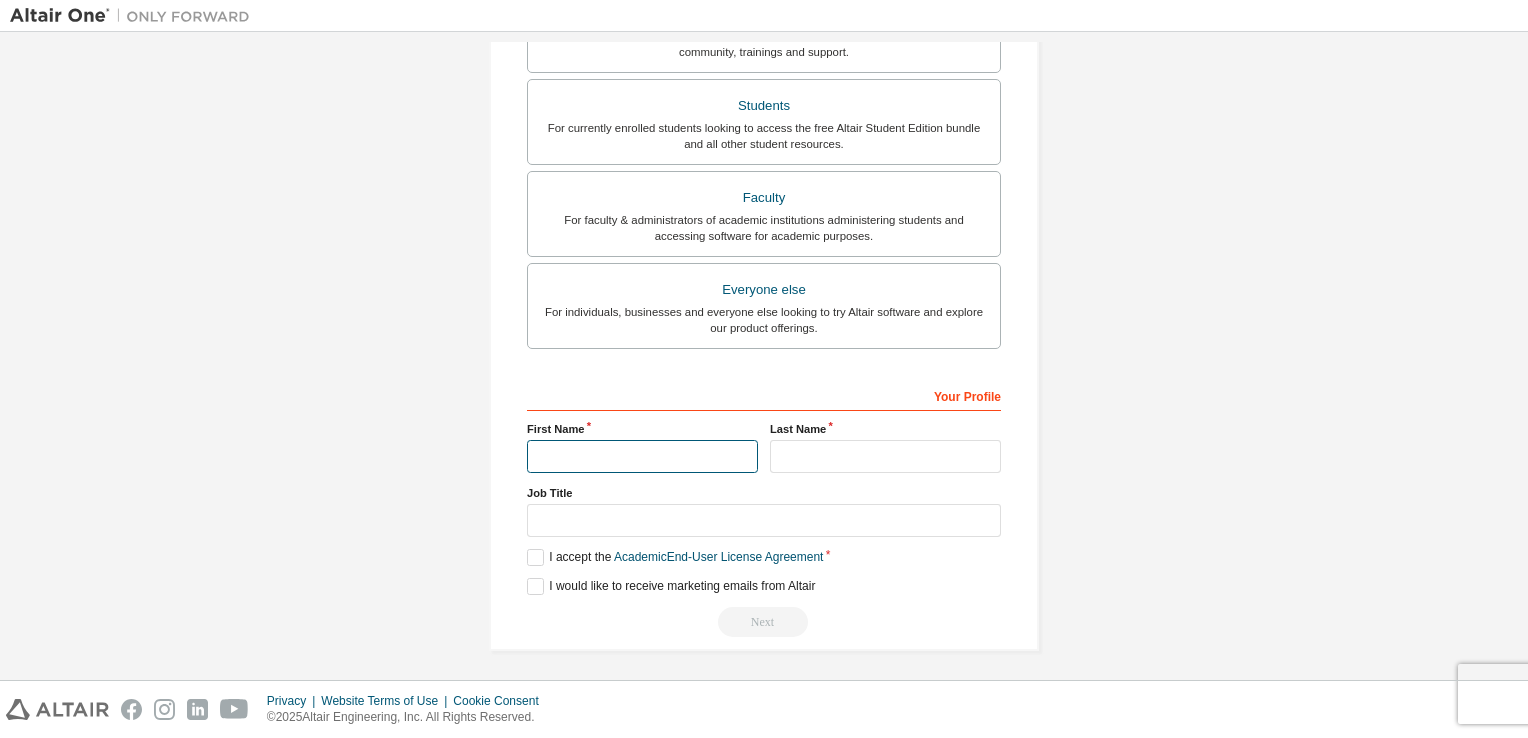 click at bounding box center [642, 456] 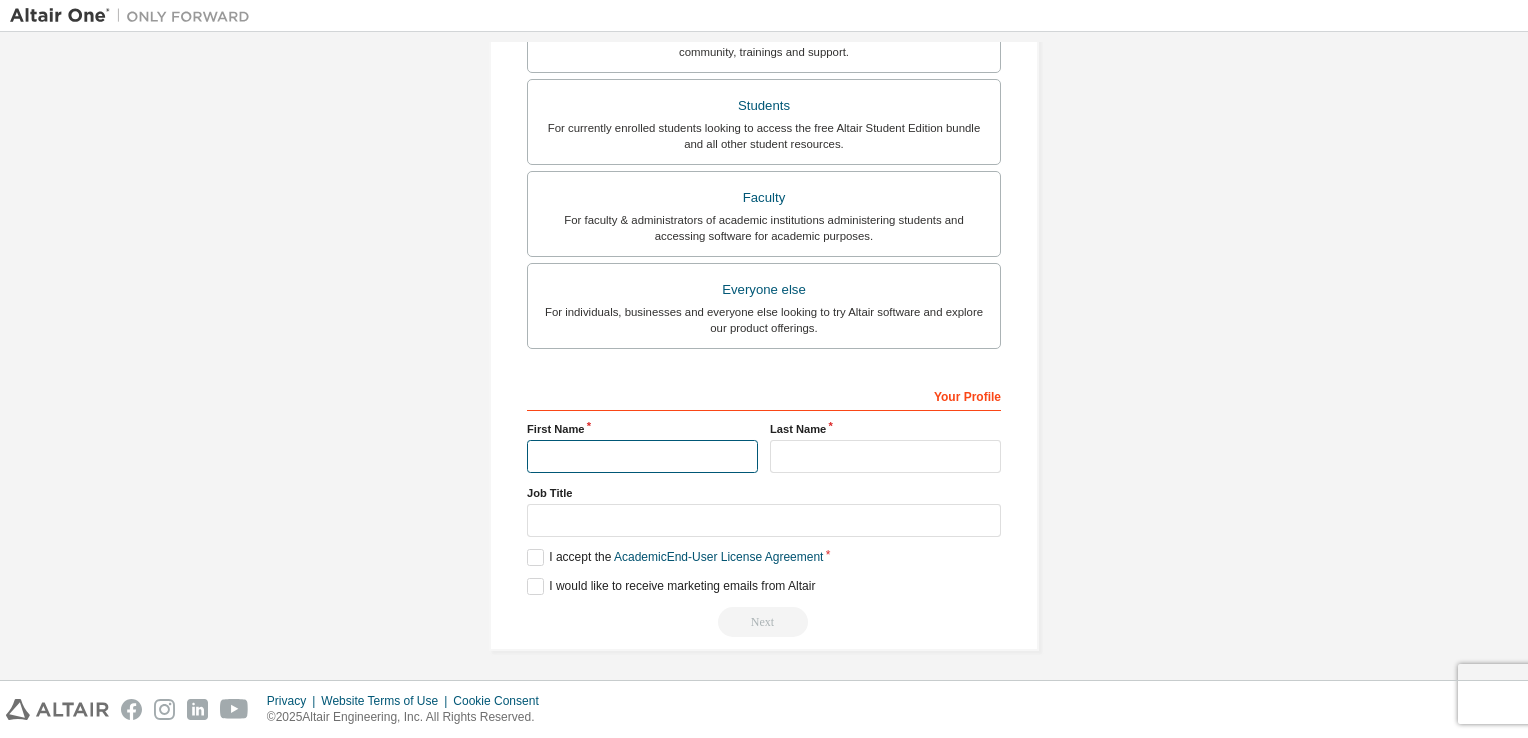 type on "******" 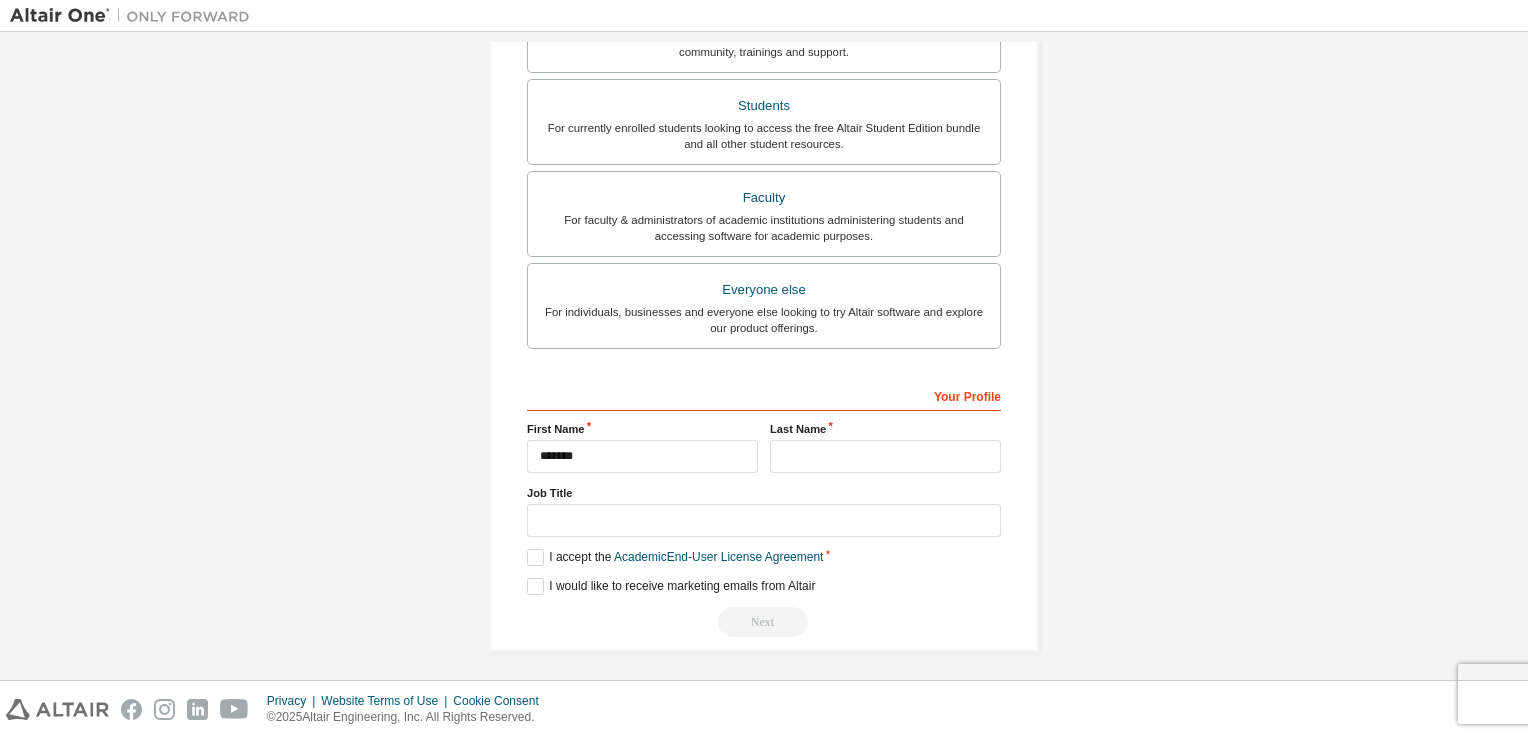 type on "**********" 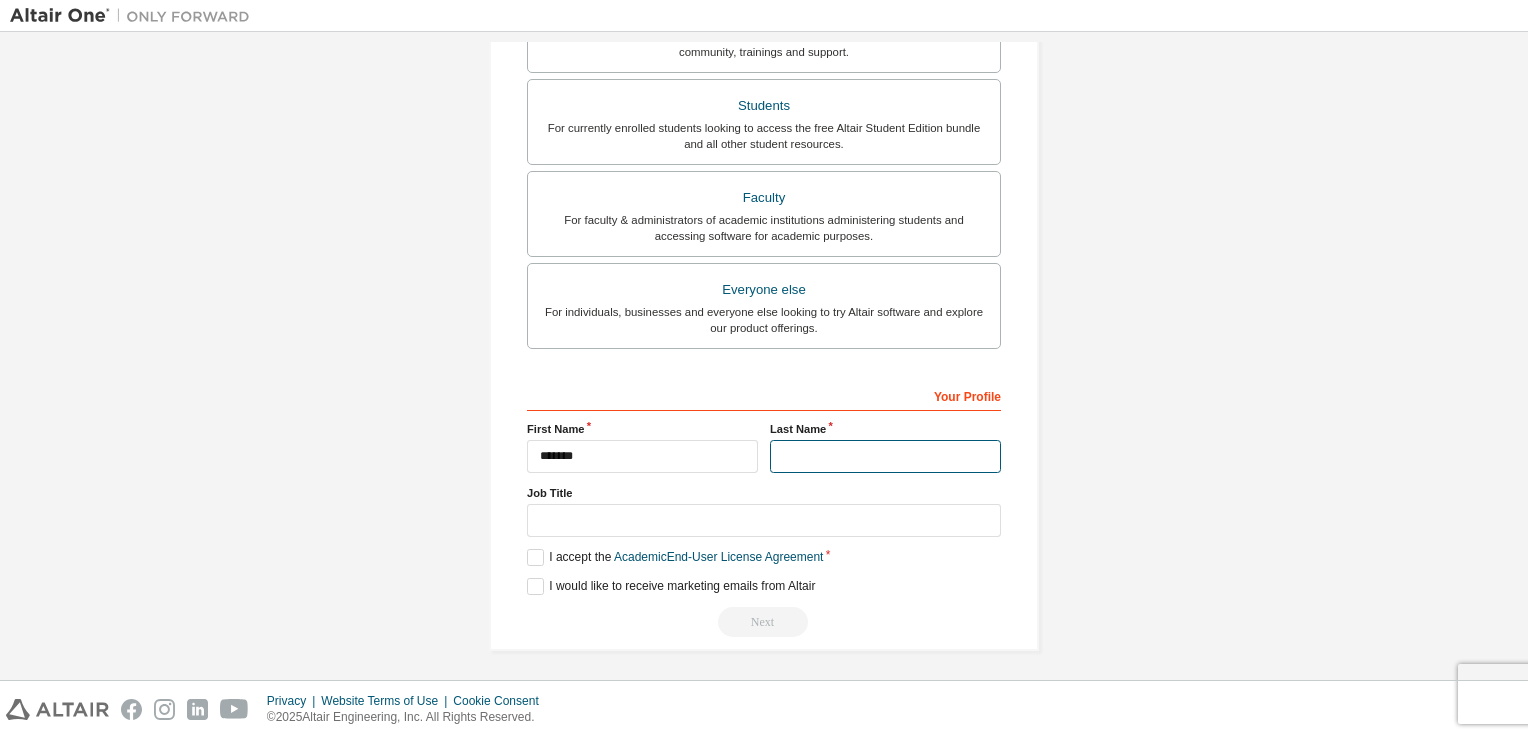 type on "**********" 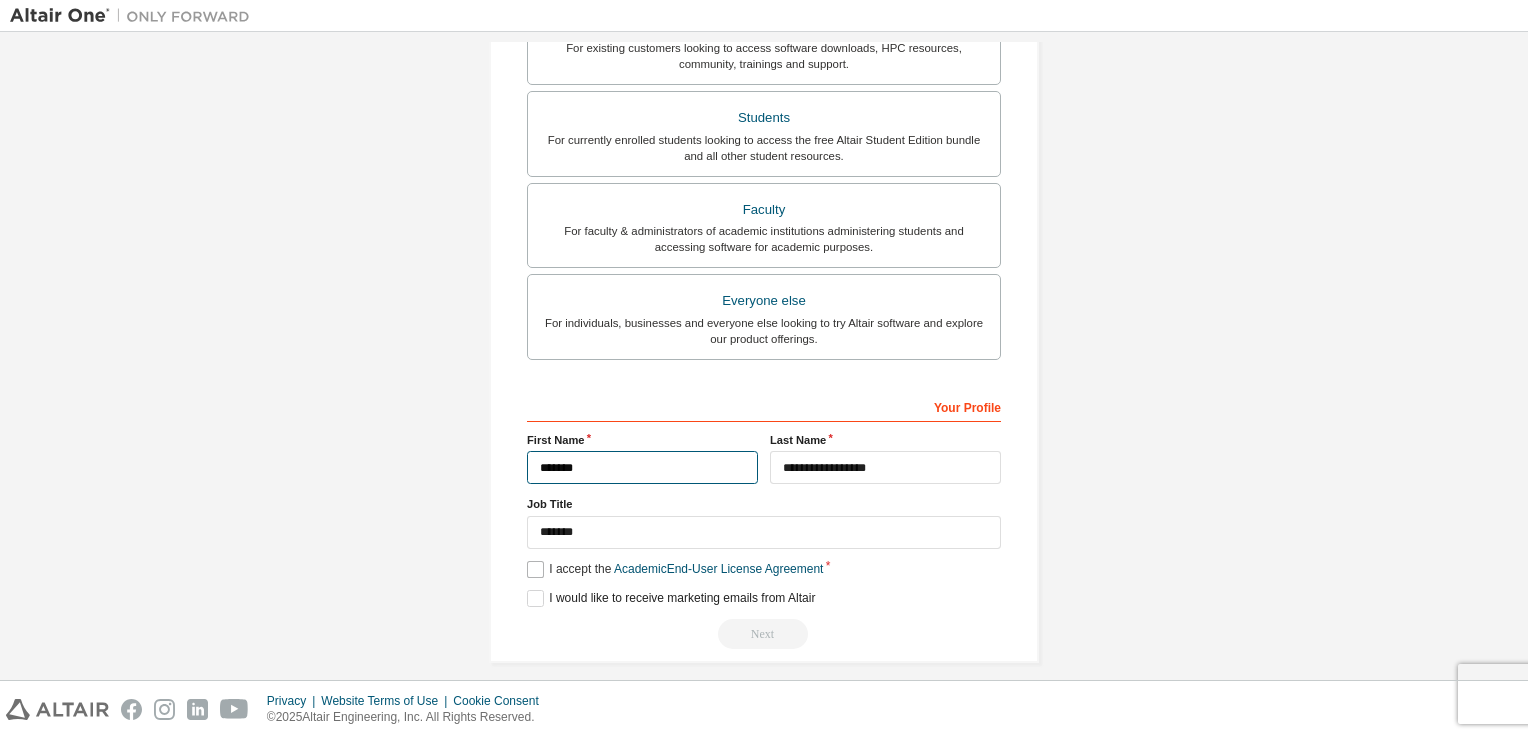 scroll, scrollTop: 489, scrollLeft: 0, axis: vertical 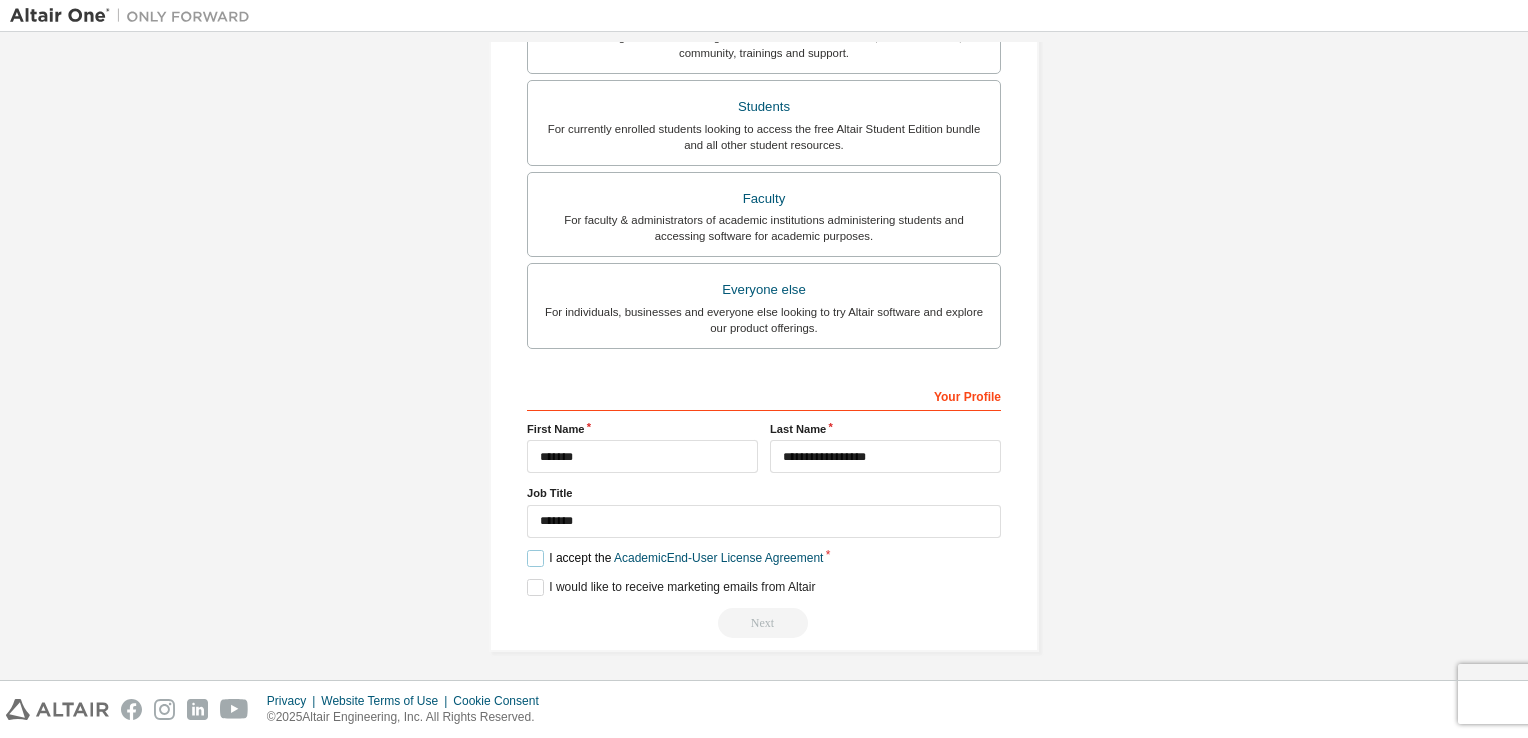 click on "I accept the   Academic   End-User License Agreement" at bounding box center [675, 558] 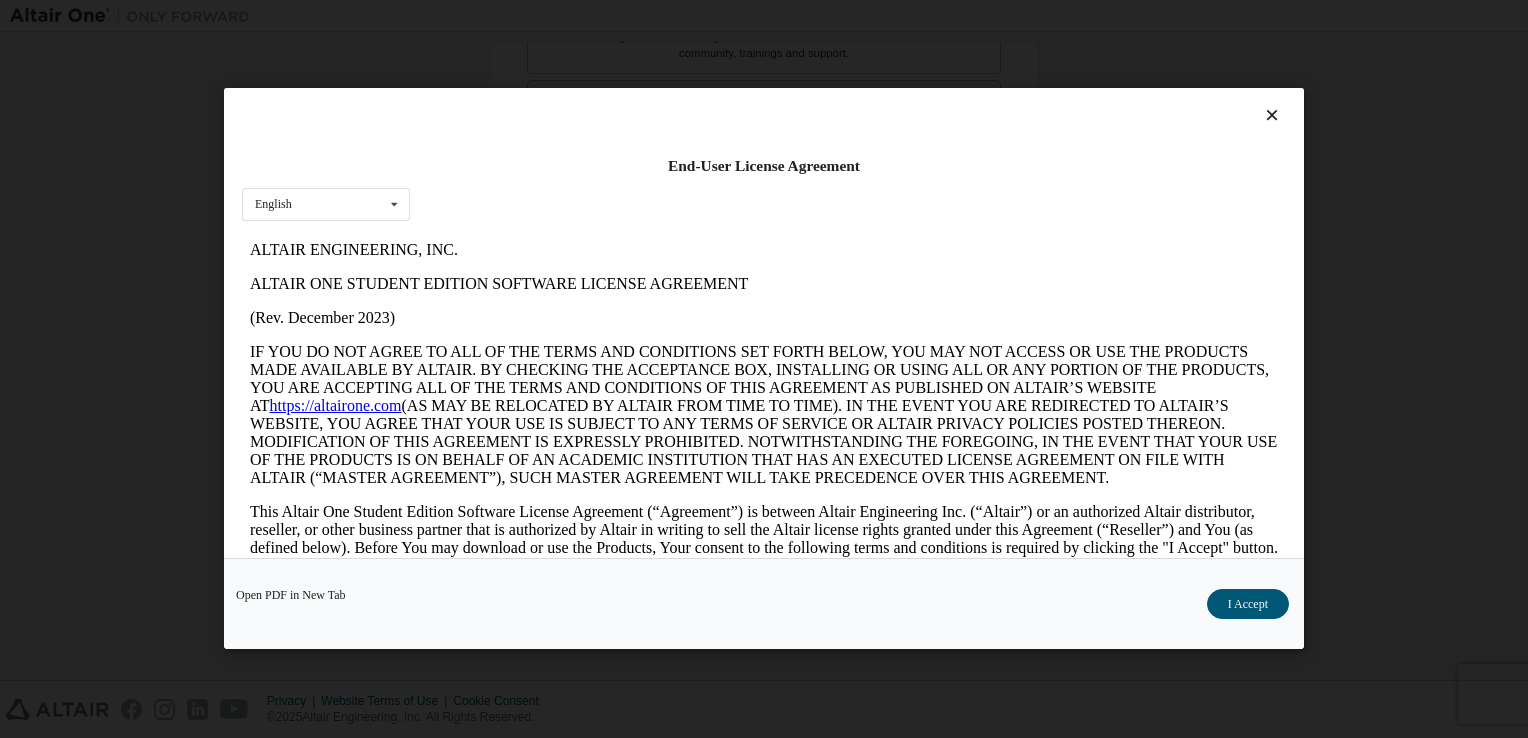 scroll, scrollTop: 0, scrollLeft: 0, axis: both 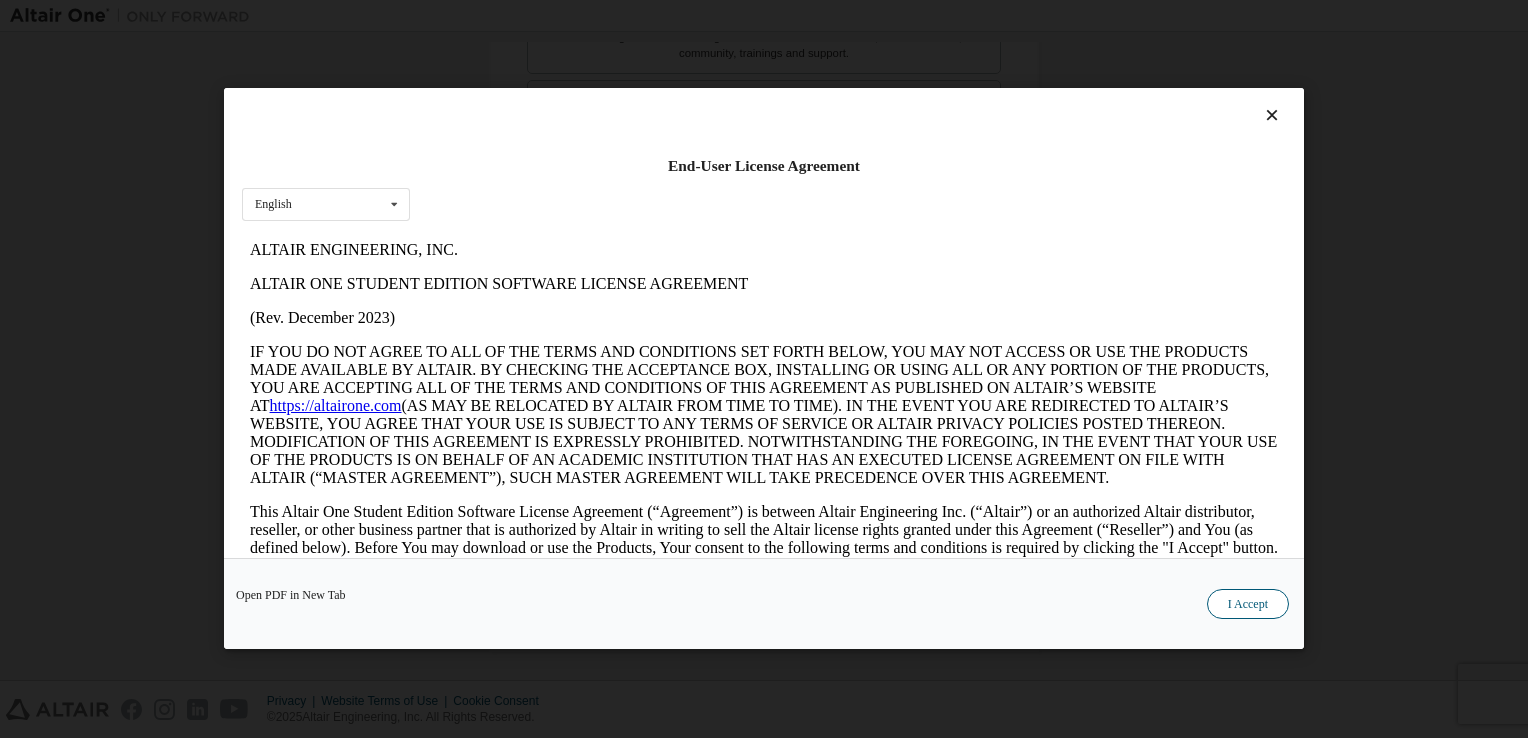 click on "I Accept" at bounding box center [1248, 605] 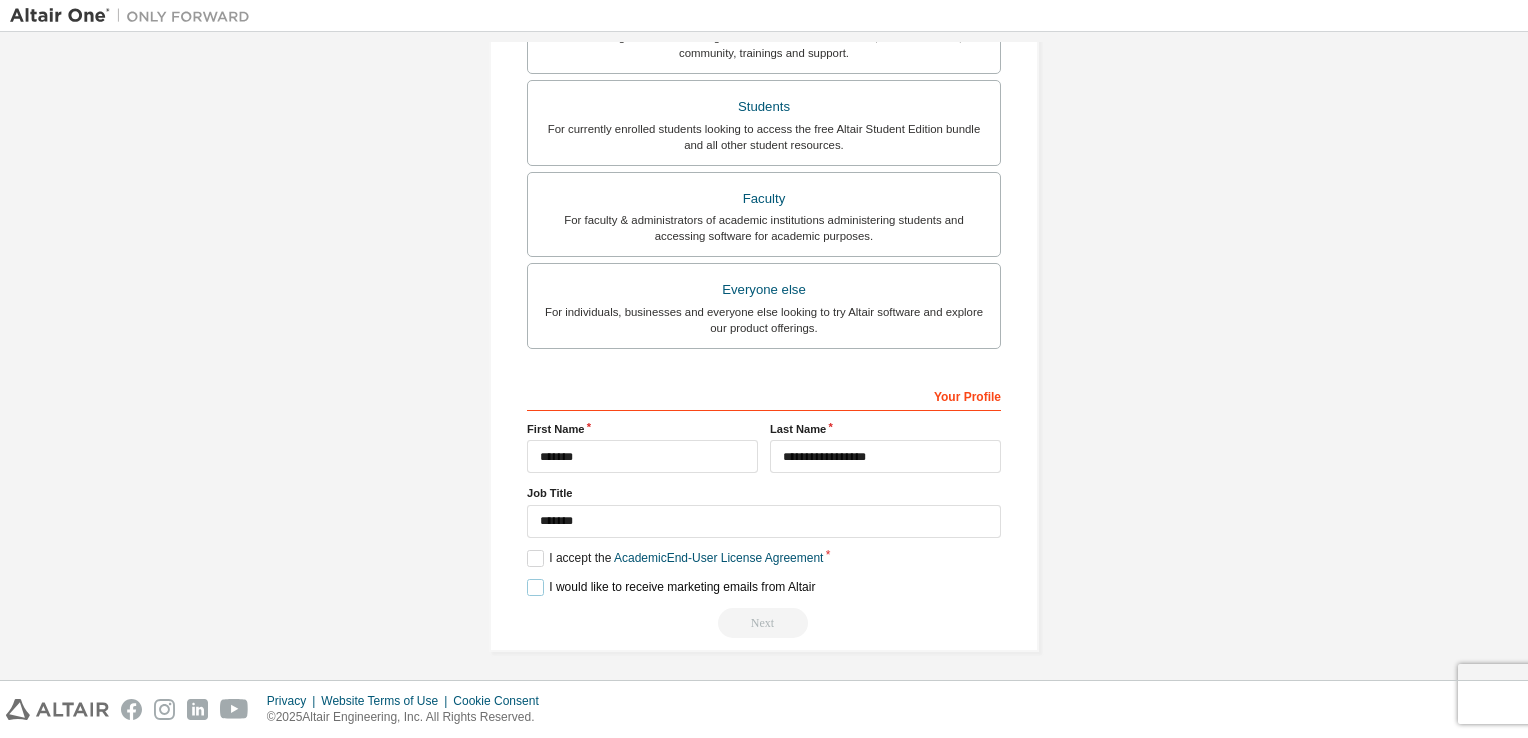 click on "I would like to receive marketing emails from Altair" at bounding box center (671, 587) 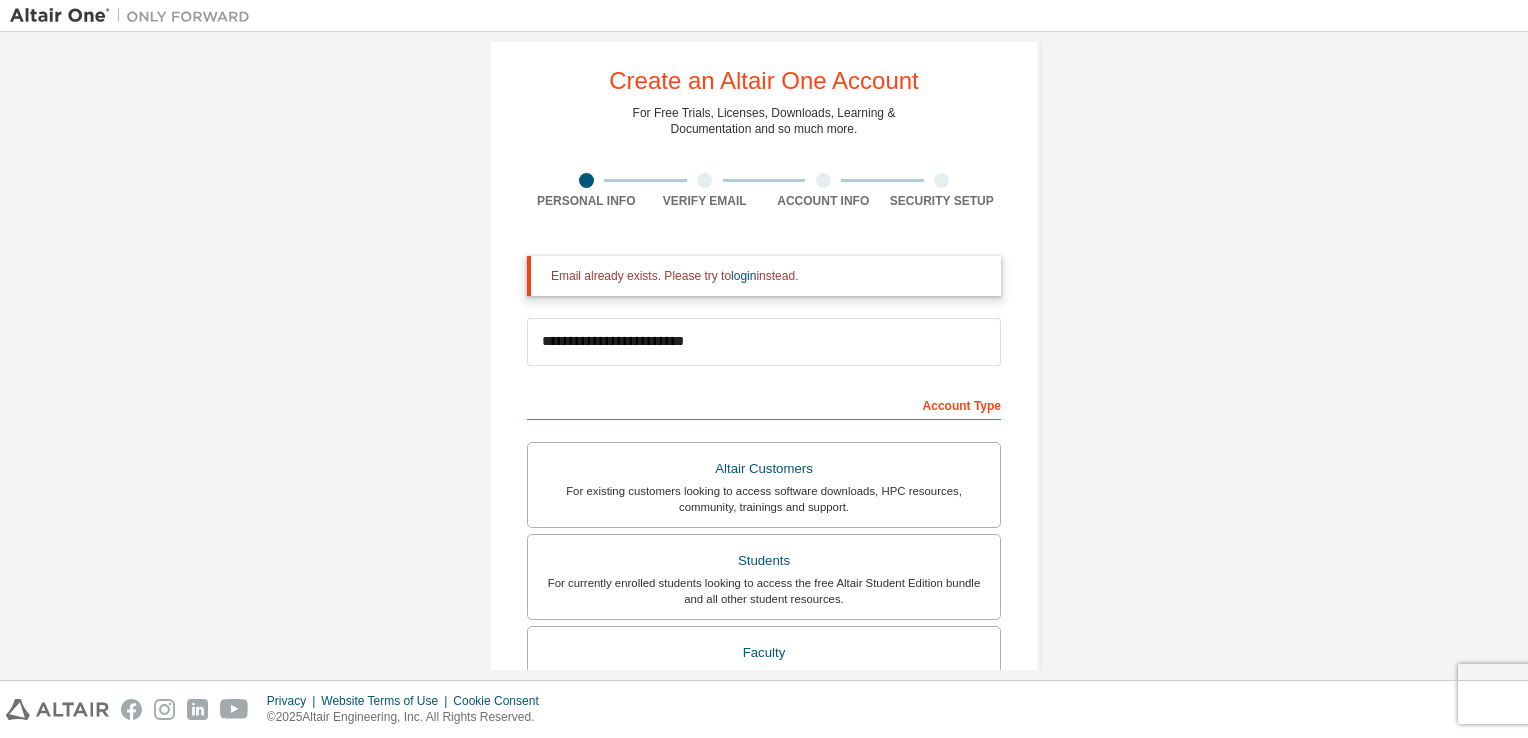scroll, scrollTop: 43, scrollLeft: 0, axis: vertical 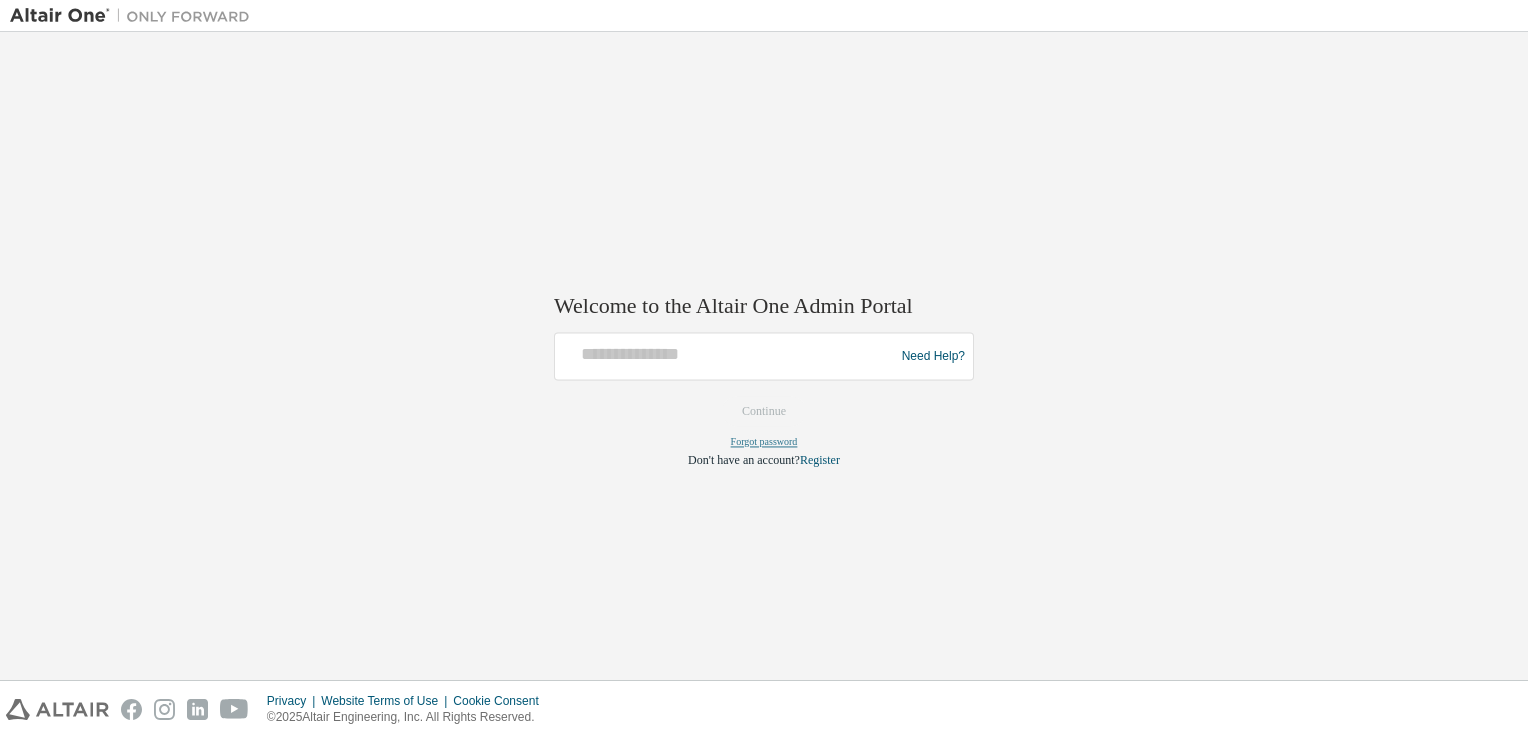 click on "Forgot password" at bounding box center (764, 442) 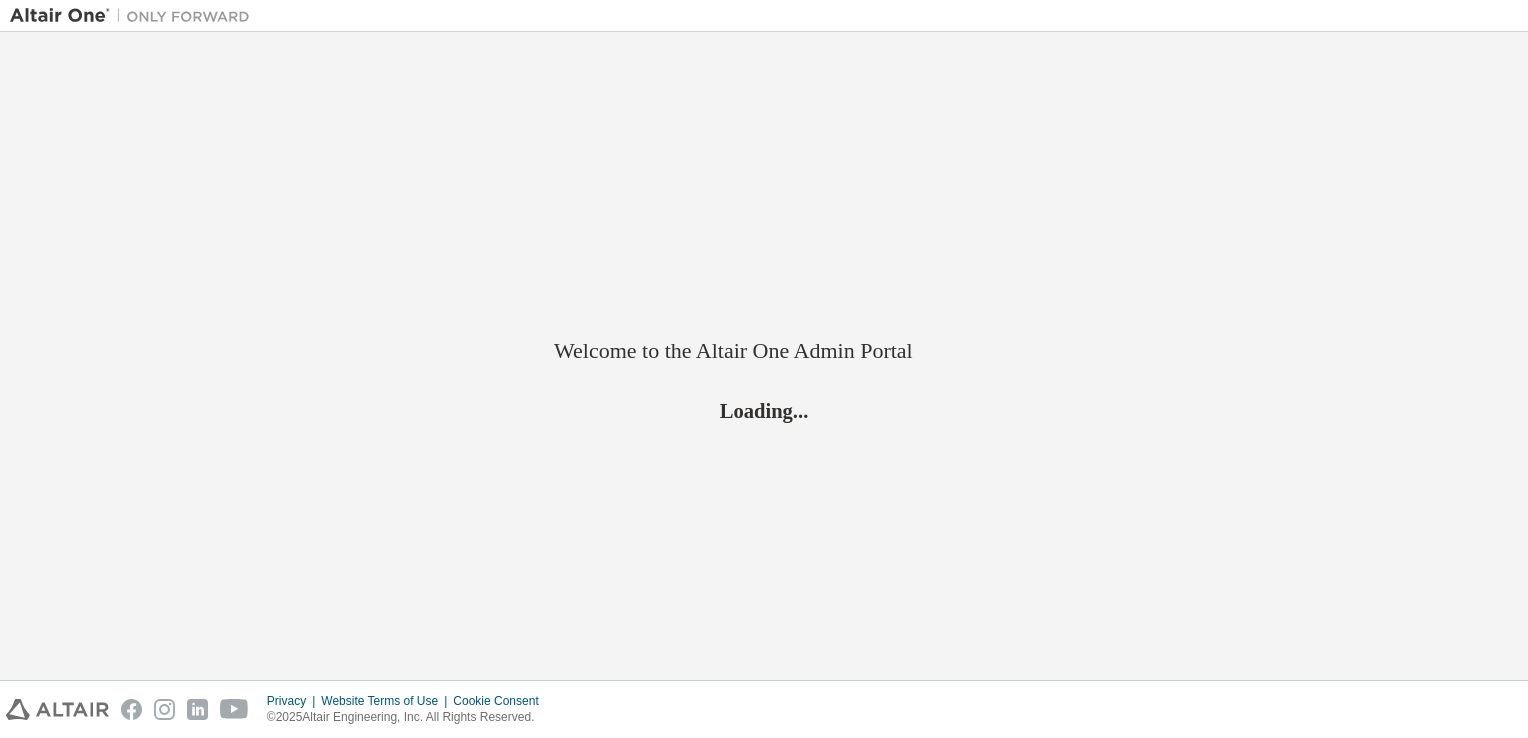 scroll, scrollTop: 0, scrollLeft: 0, axis: both 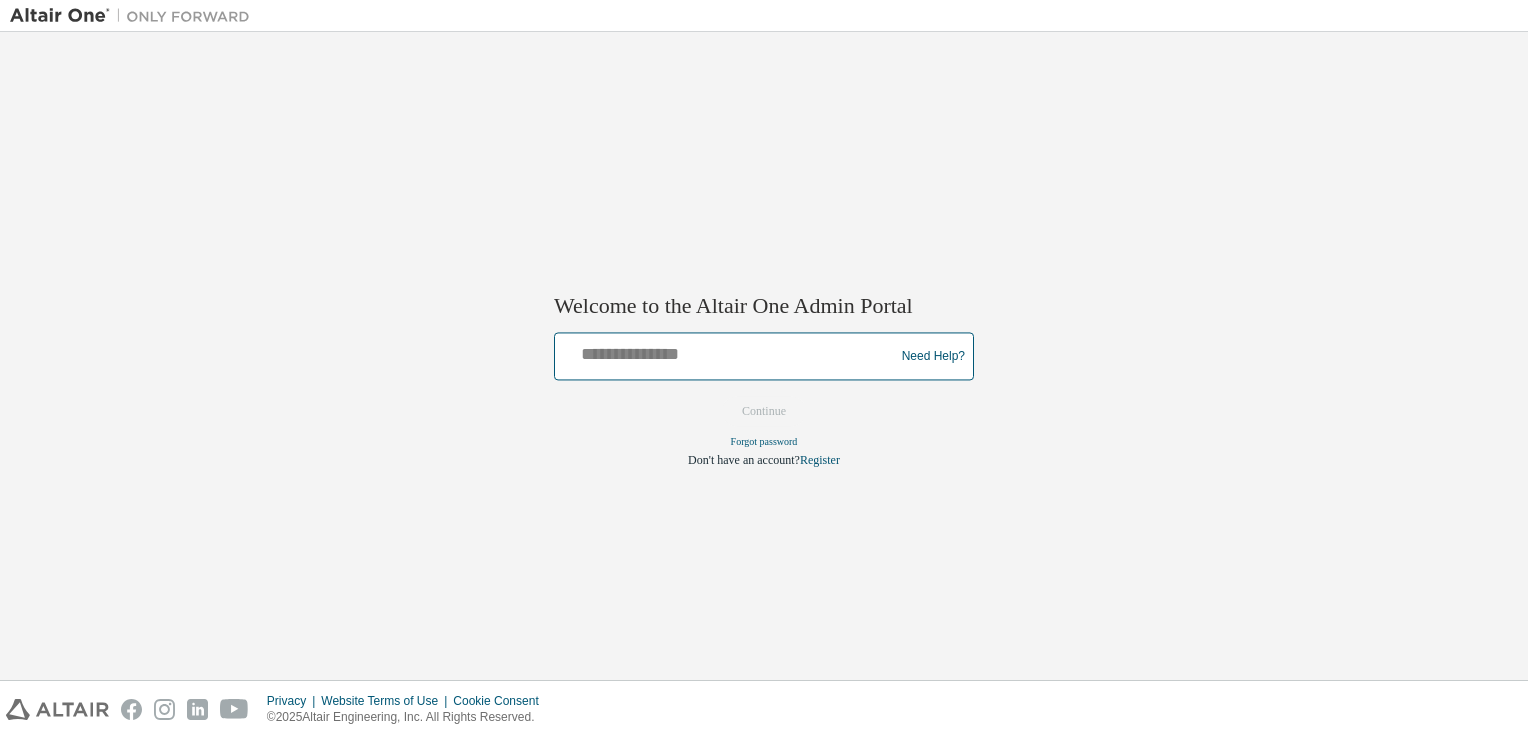 click at bounding box center [727, 352] 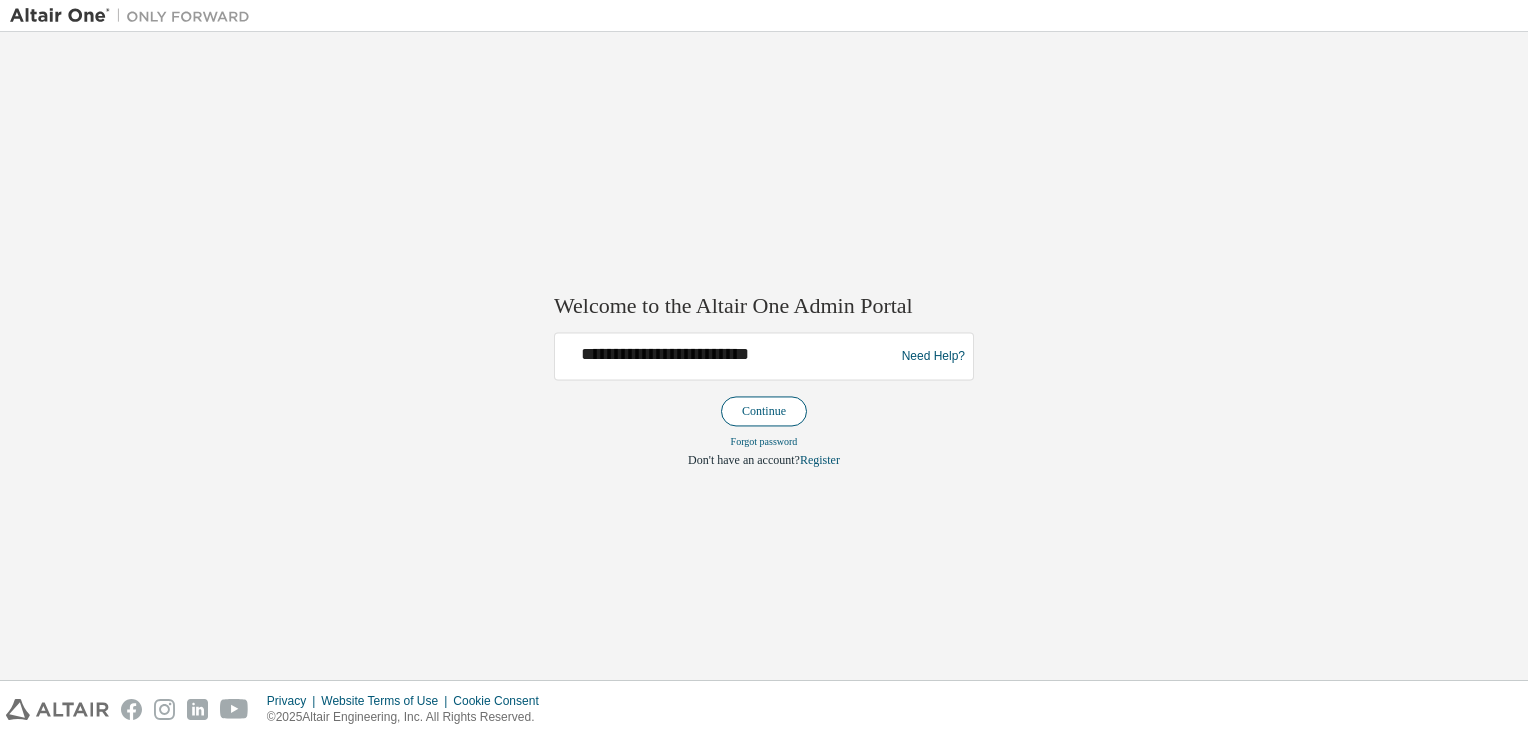 click on "Continue" at bounding box center (764, 412) 